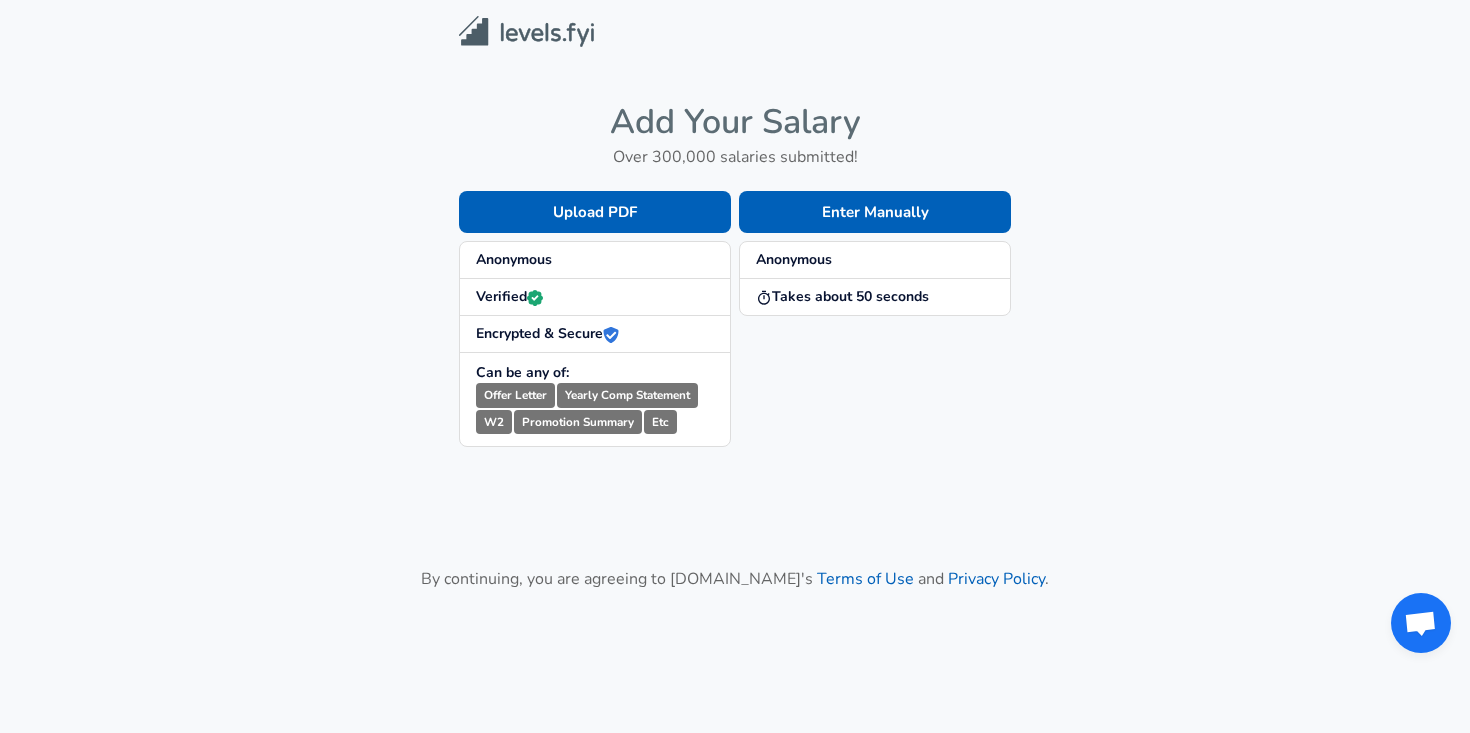 scroll, scrollTop: 0, scrollLeft: 0, axis: both 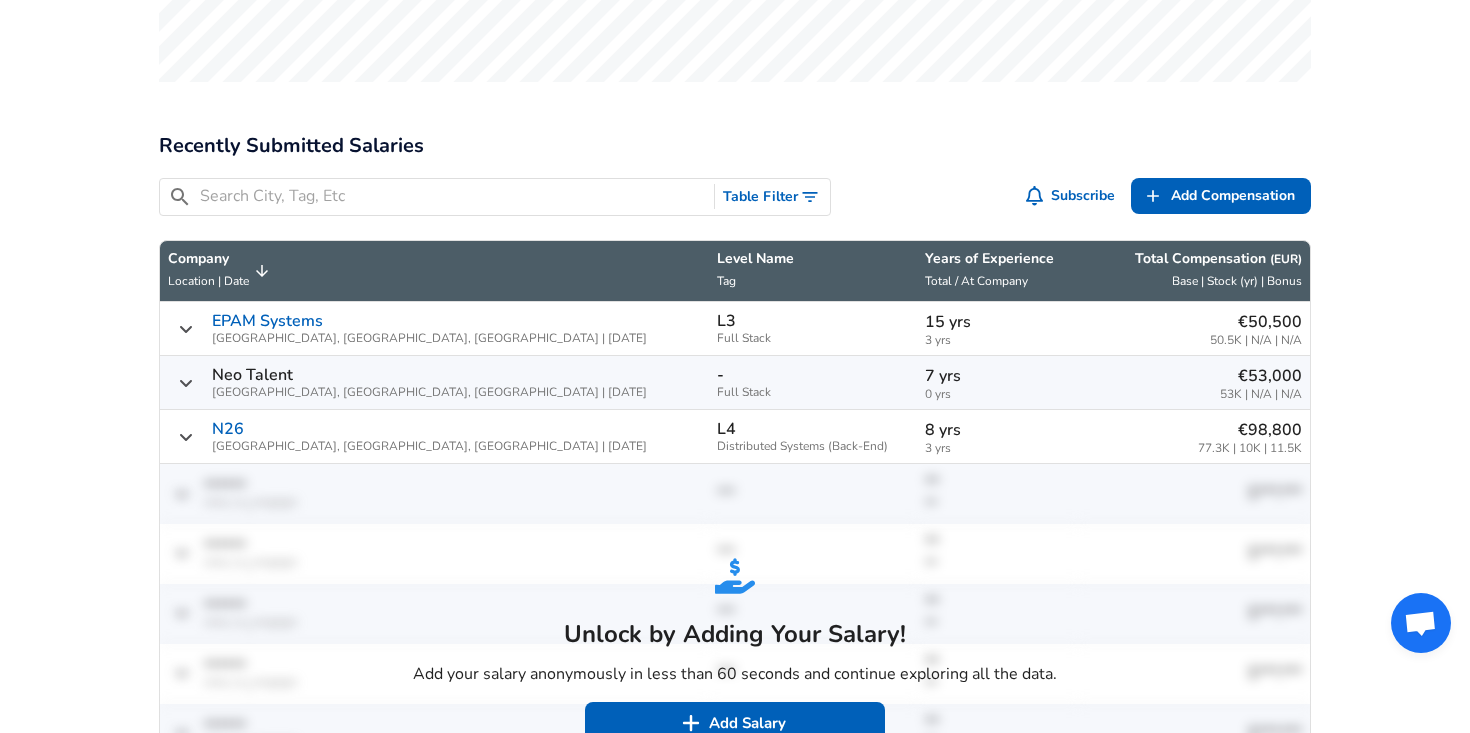 click on "​ Table Filter" at bounding box center (495, 197) 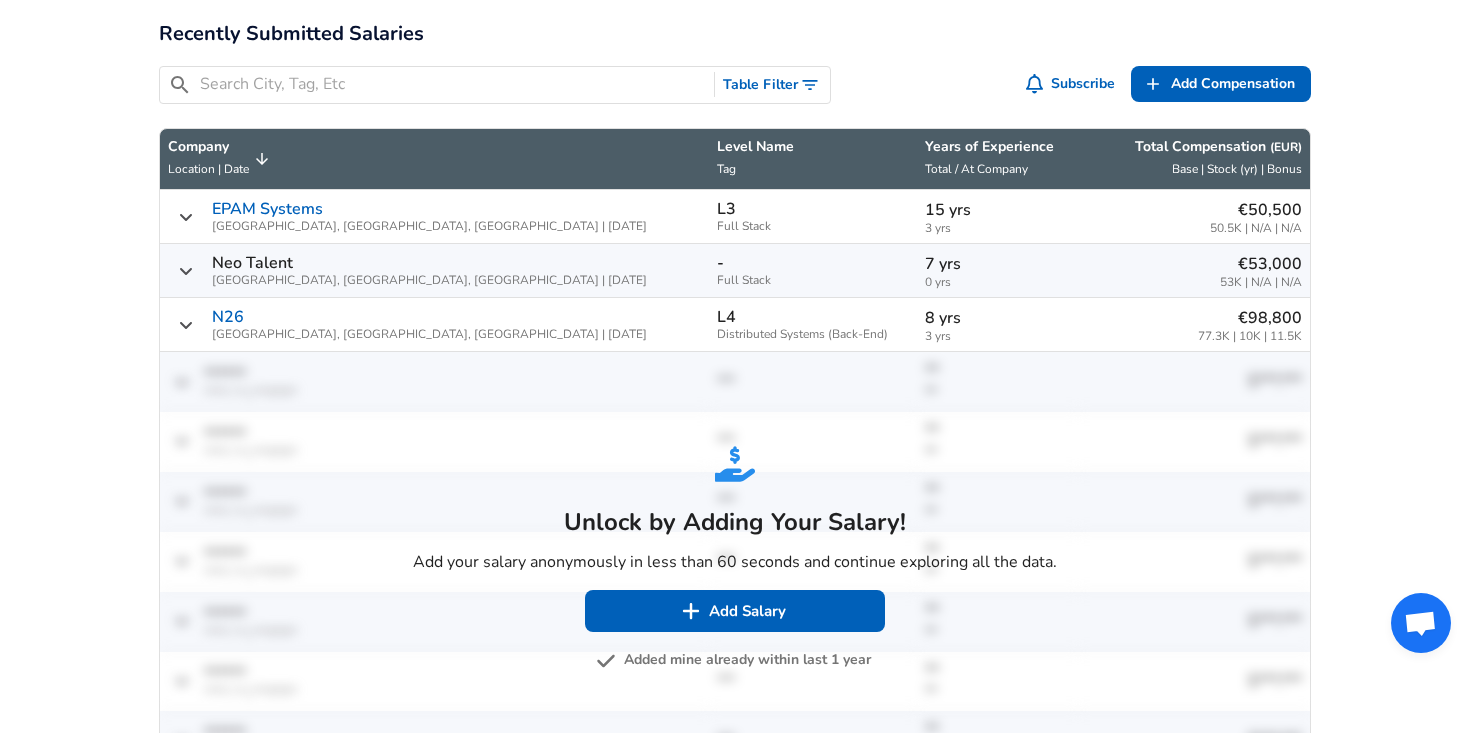 scroll, scrollTop: 1013, scrollLeft: 0, axis: vertical 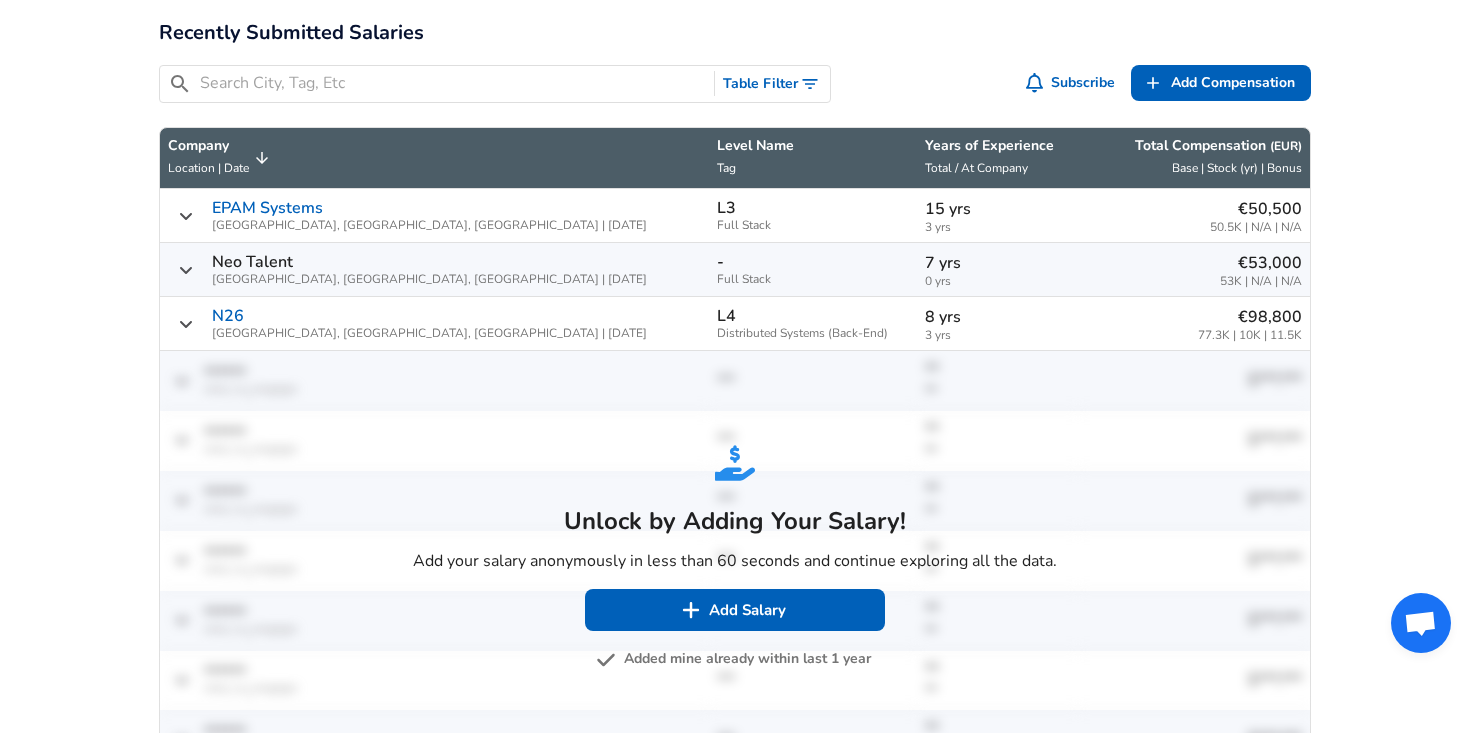 click on "Unlock by Adding Your Salary! Add your salary anonymously in less than 60 seconds and continue exploring all the data. Add Salary Added mine already within last 1 year" at bounding box center (735, 557) 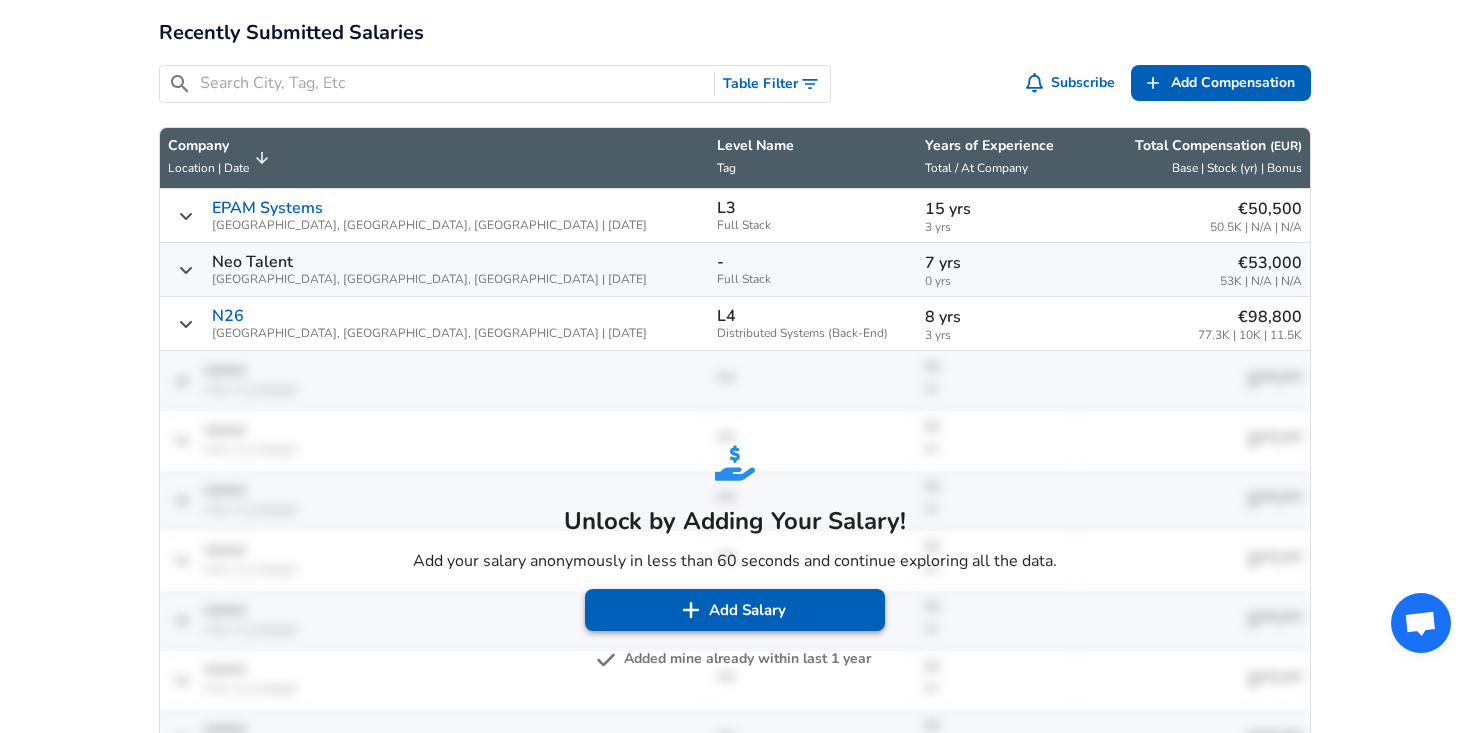 click on "Add Salary" at bounding box center (735, 610) 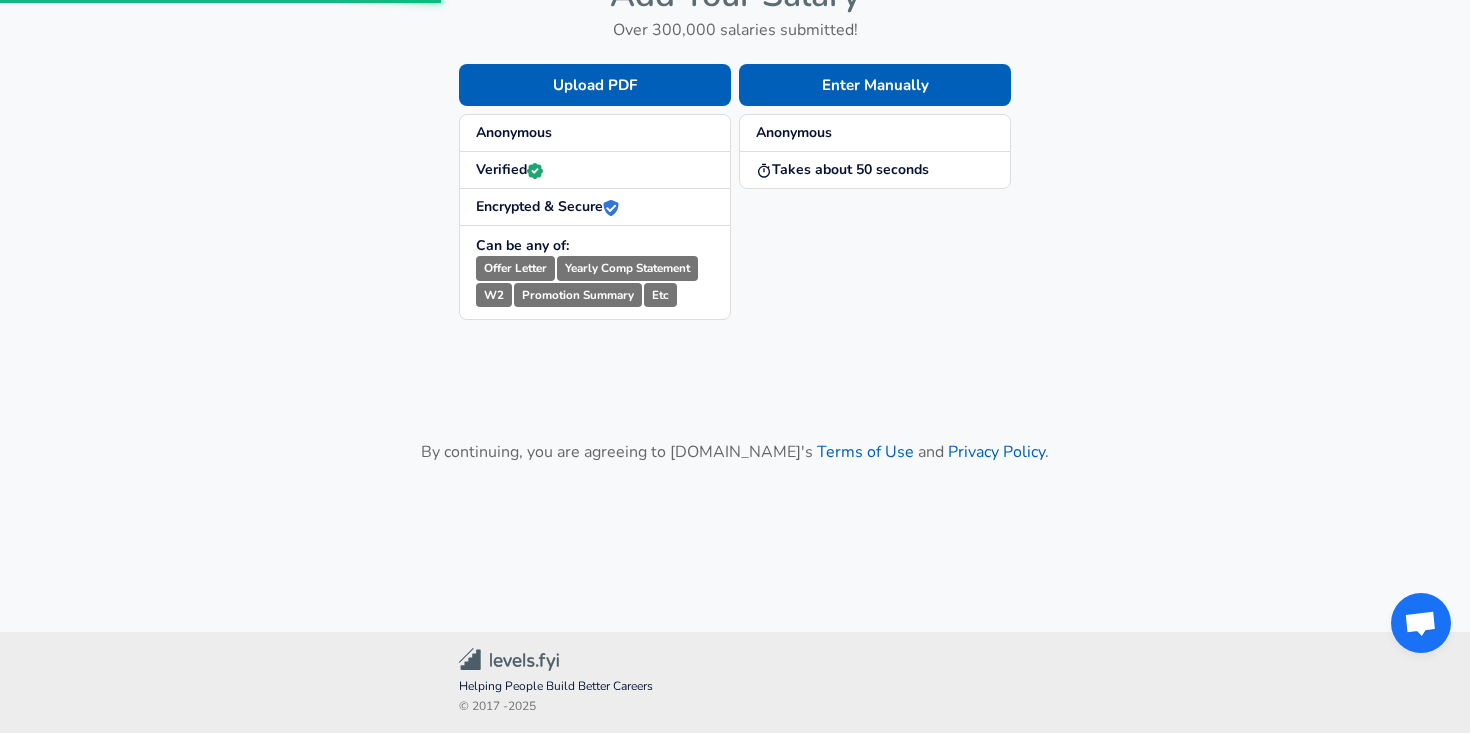scroll, scrollTop: 0, scrollLeft: 0, axis: both 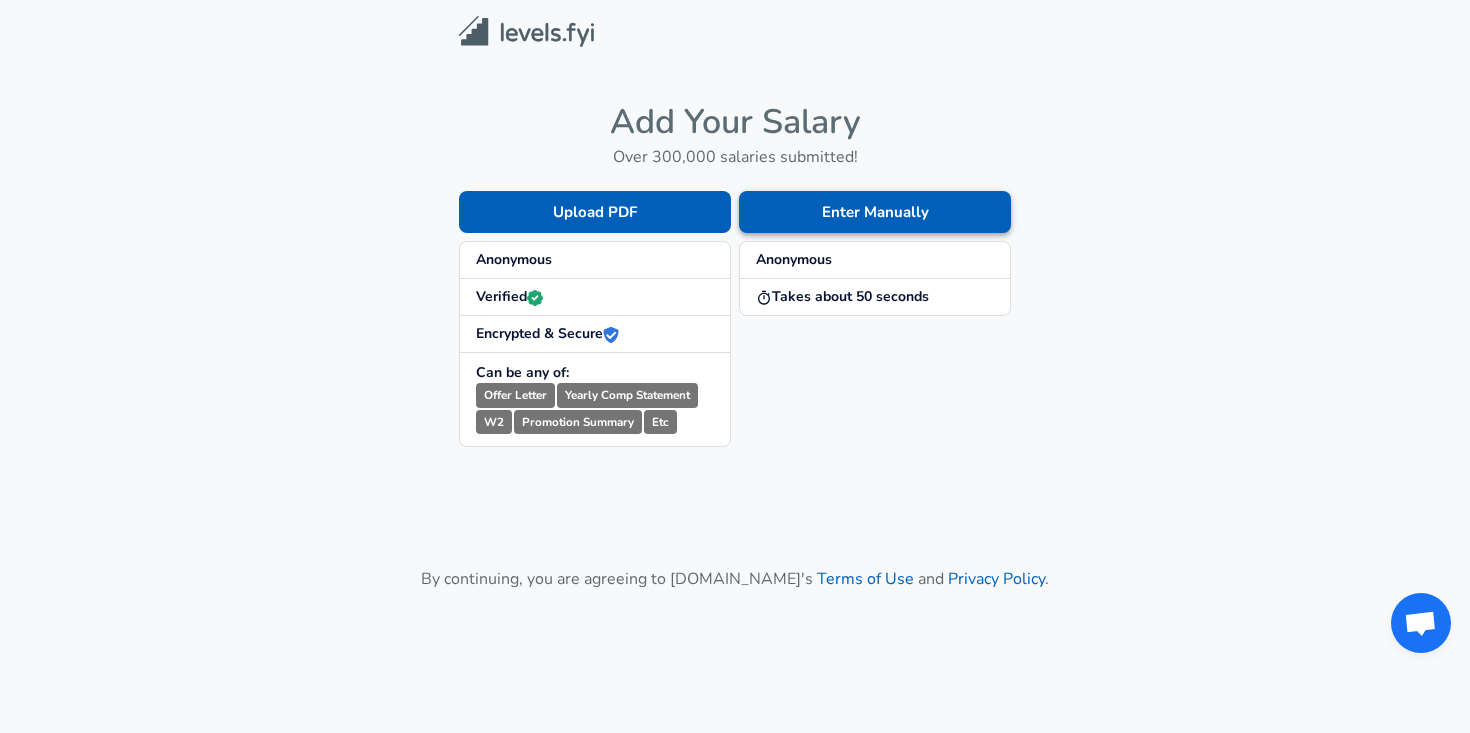 click on "Enter Manually" at bounding box center [875, 212] 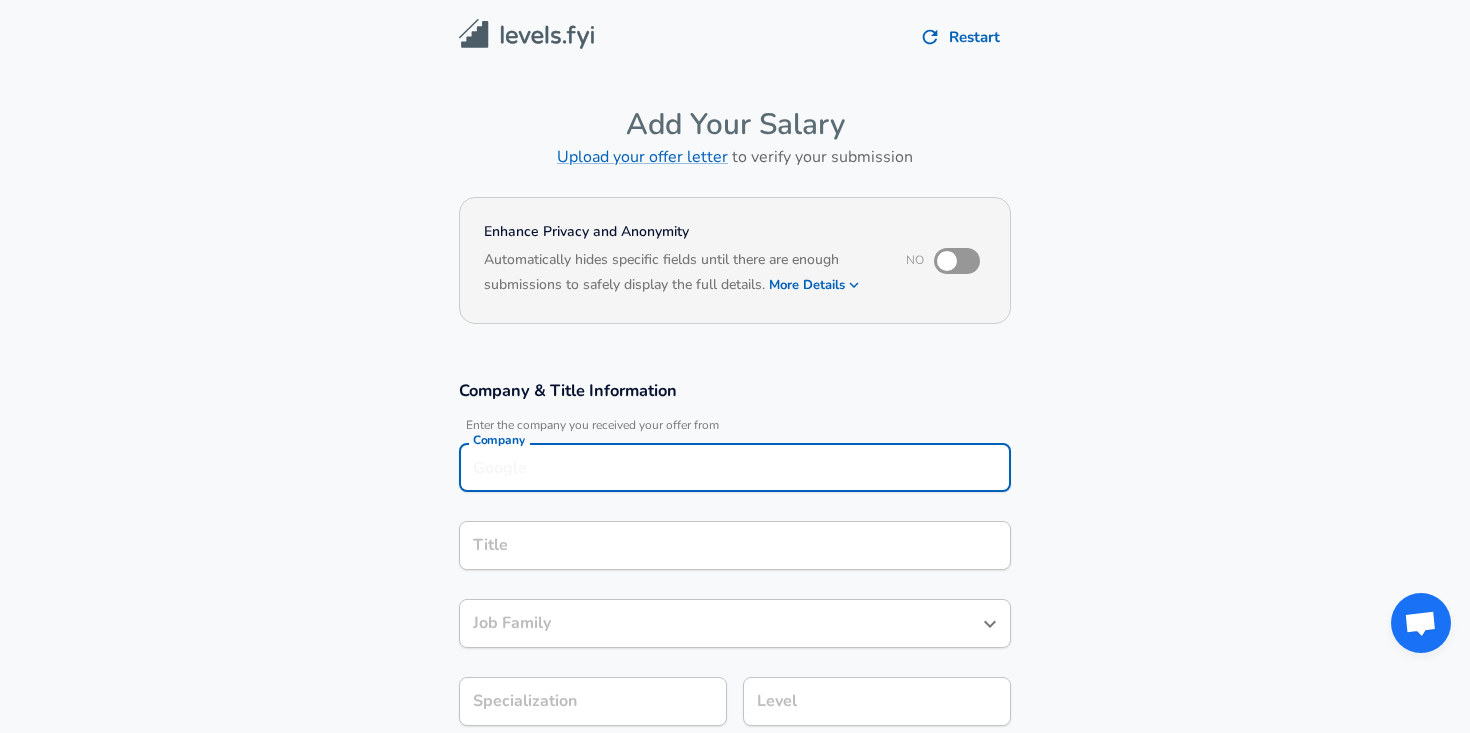 scroll, scrollTop: 20, scrollLeft: 0, axis: vertical 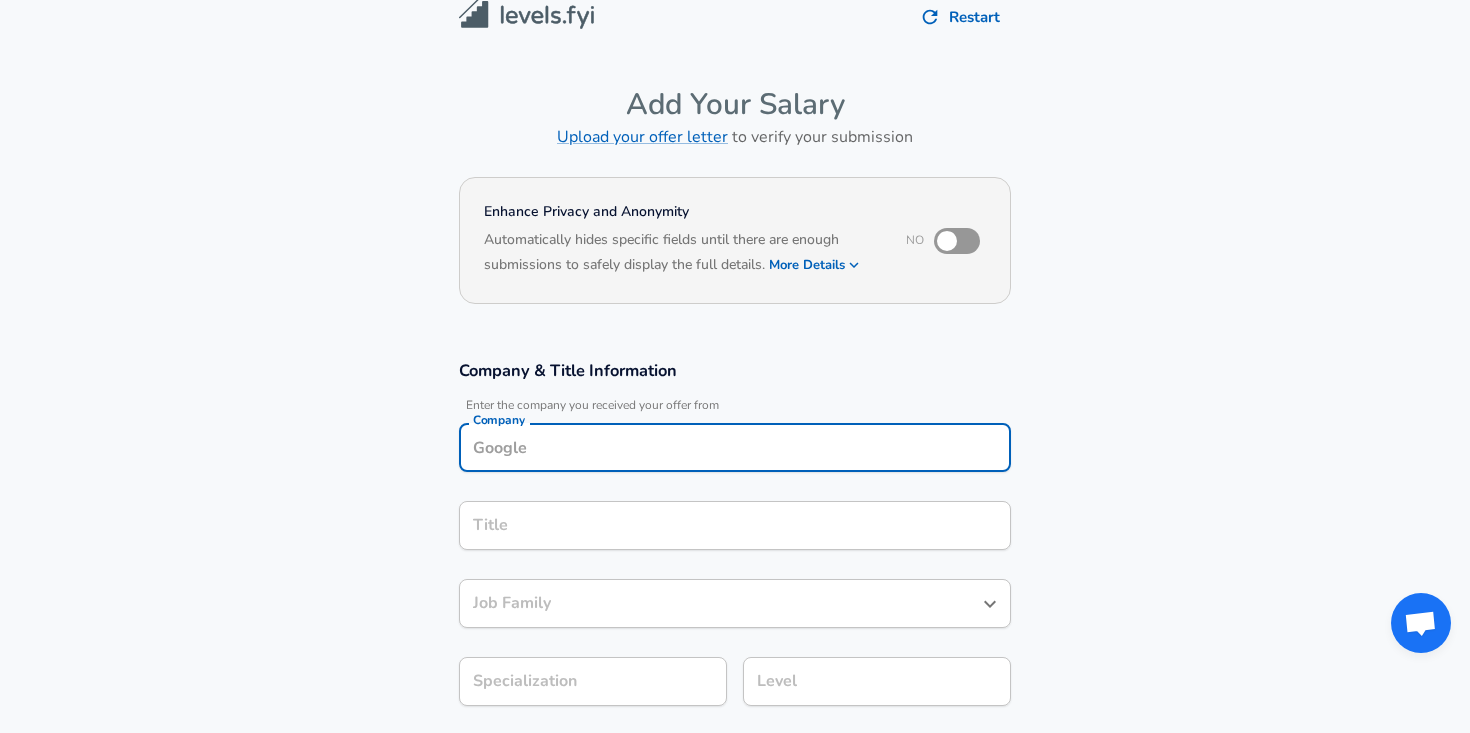 click on "Company" at bounding box center [735, 447] 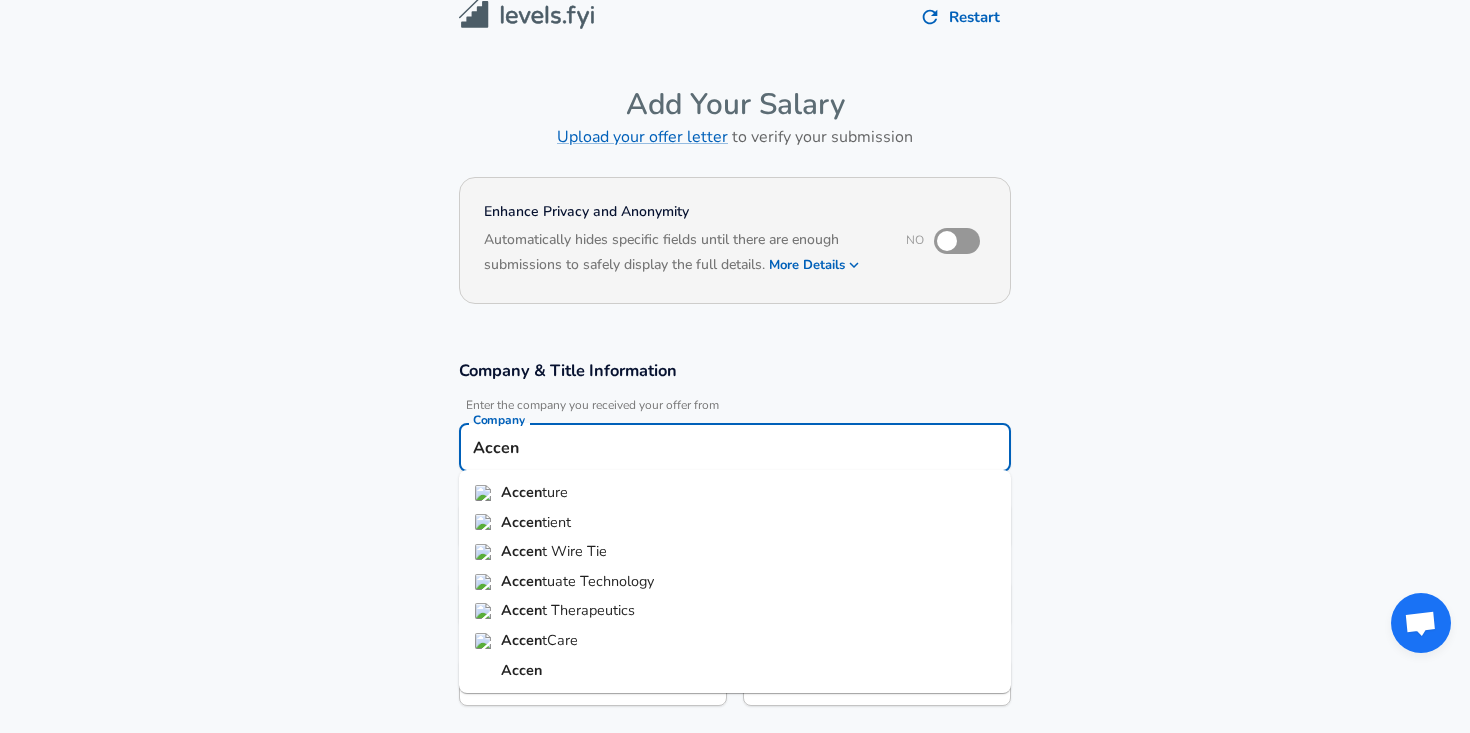 click on "Accen ture" at bounding box center (735, 493) 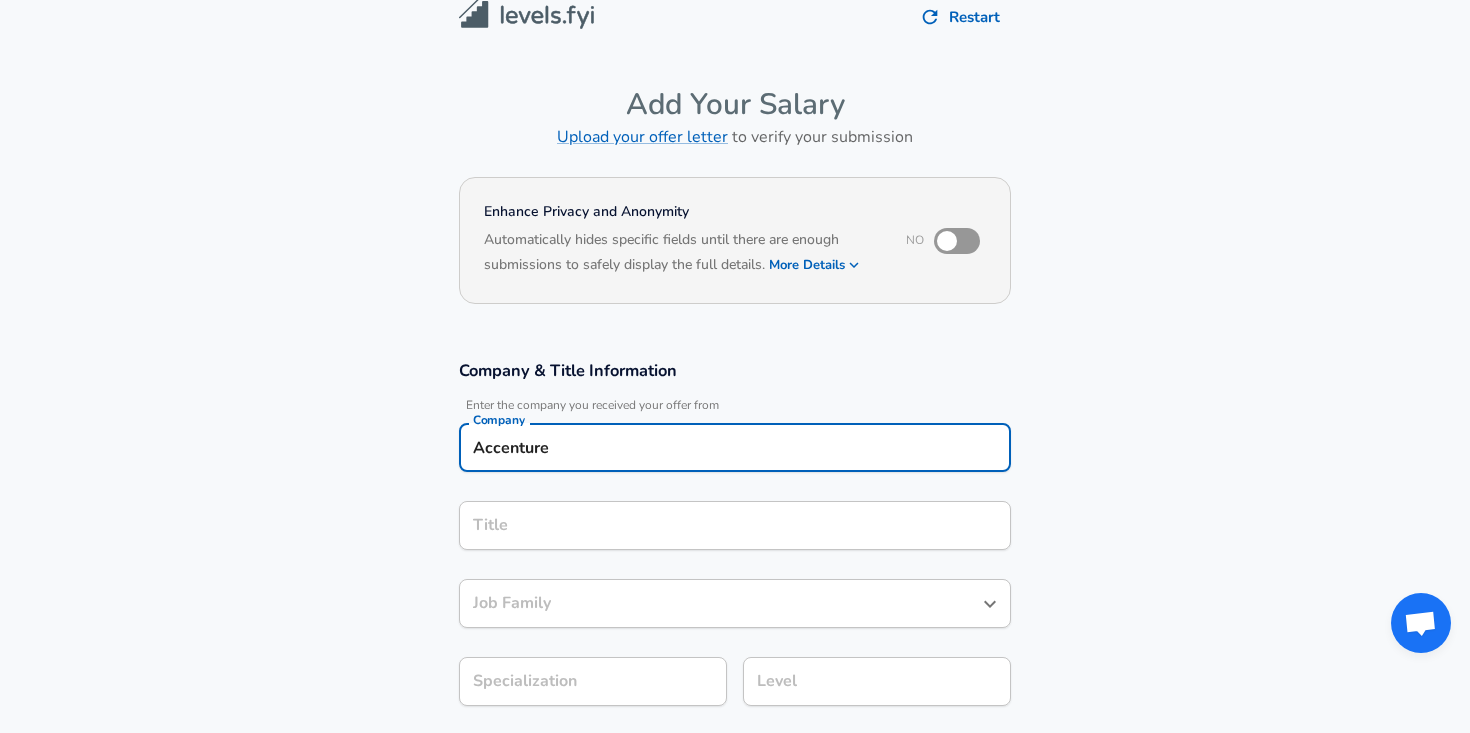 click on "Title" at bounding box center (735, 525) 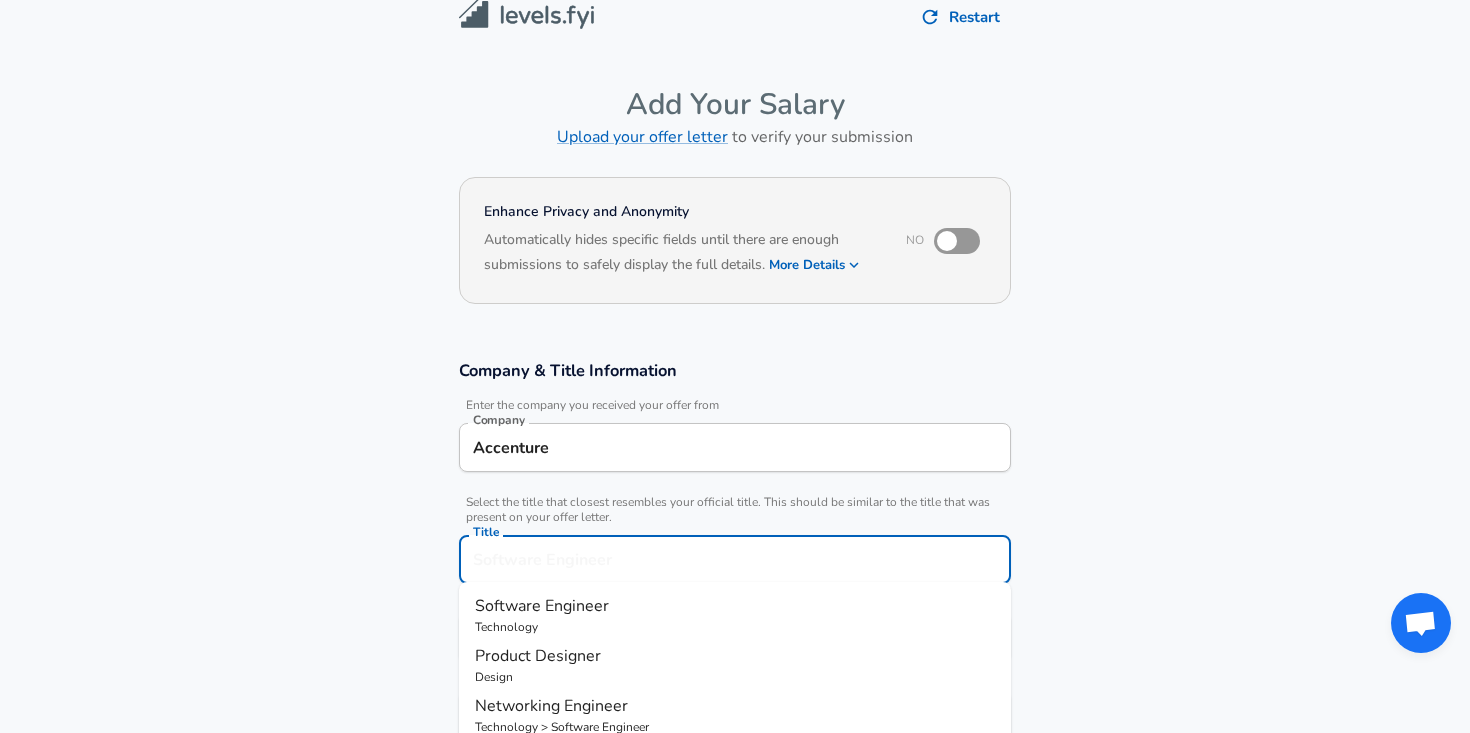 scroll, scrollTop: 60, scrollLeft: 0, axis: vertical 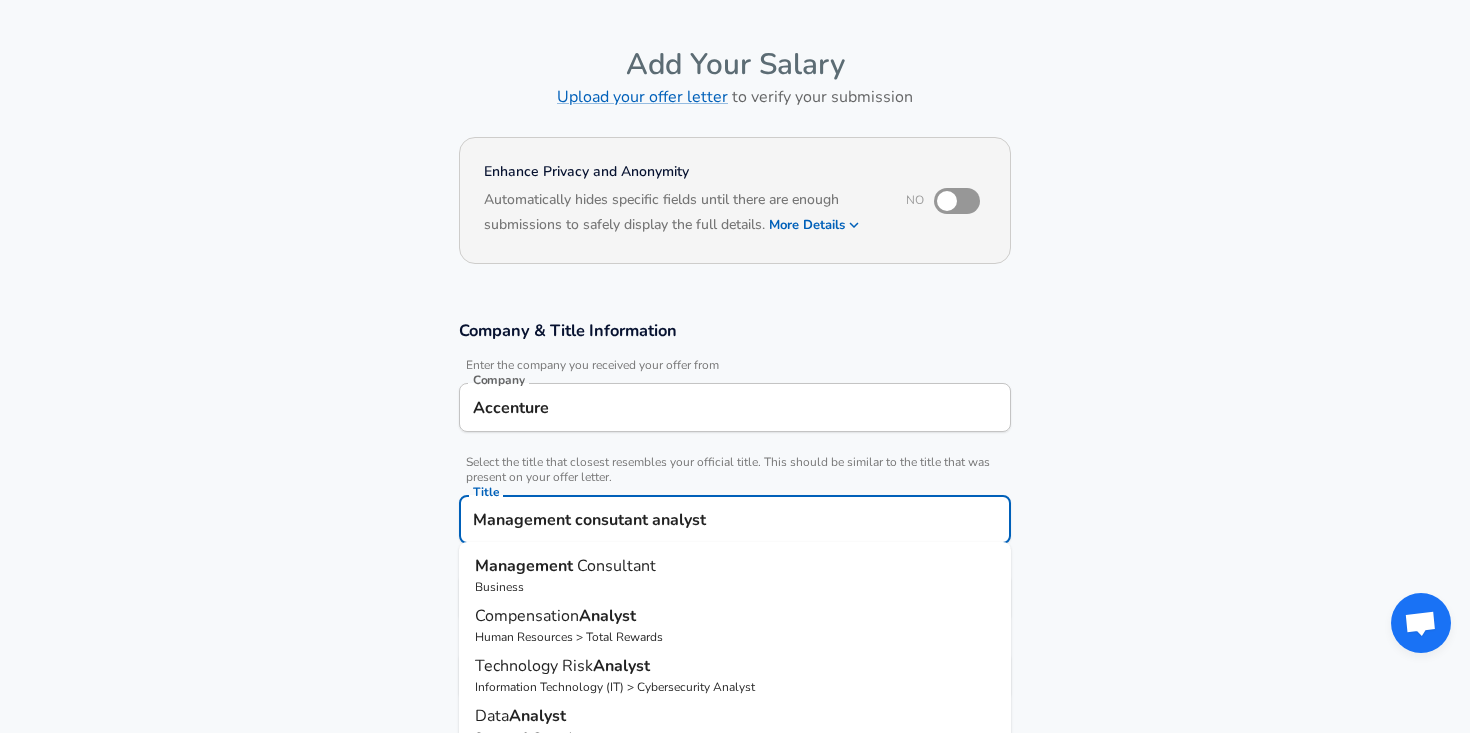 click on "Management consutant analyst" at bounding box center [735, 519] 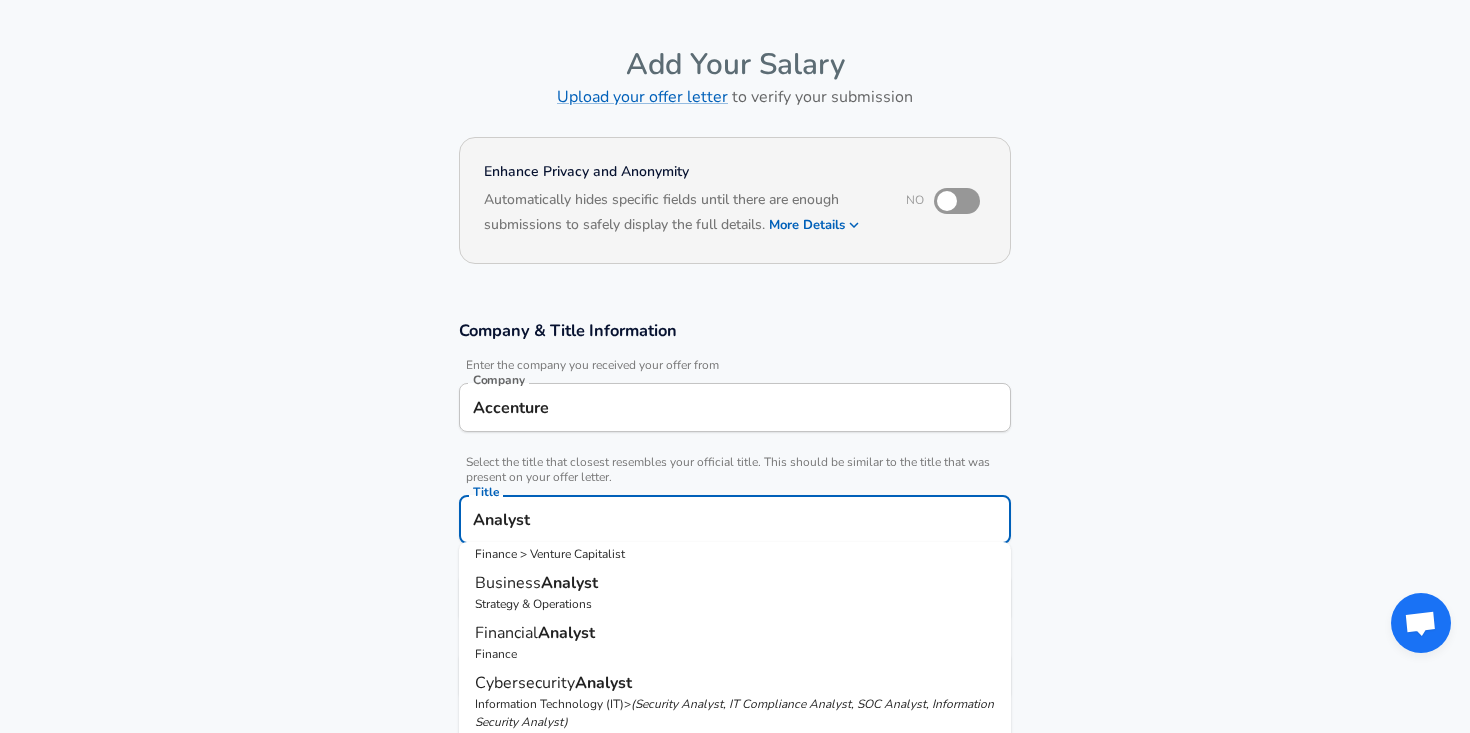 scroll, scrollTop: 39, scrollLeft: 0, axis: vertical 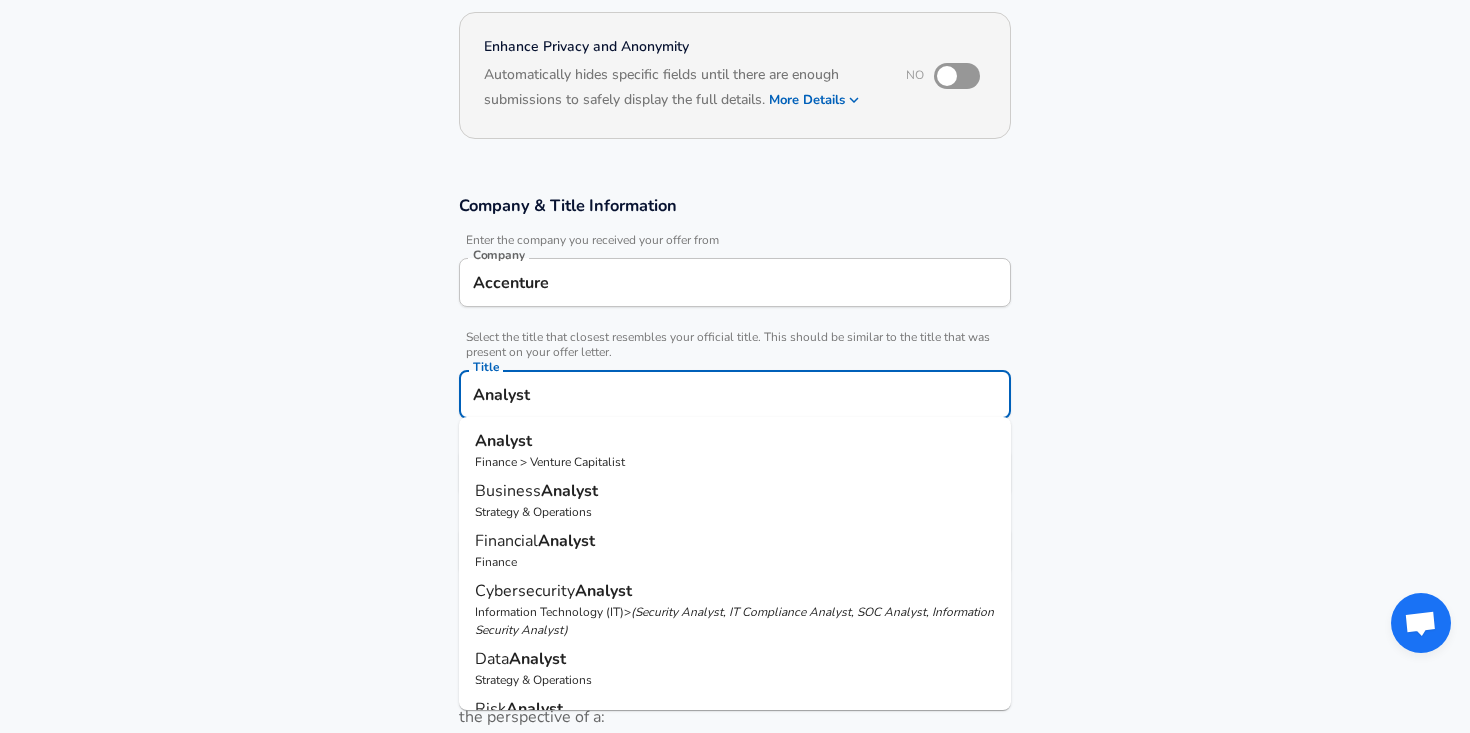 click on "Strategy & Operations" at bounding box center (735, 512) 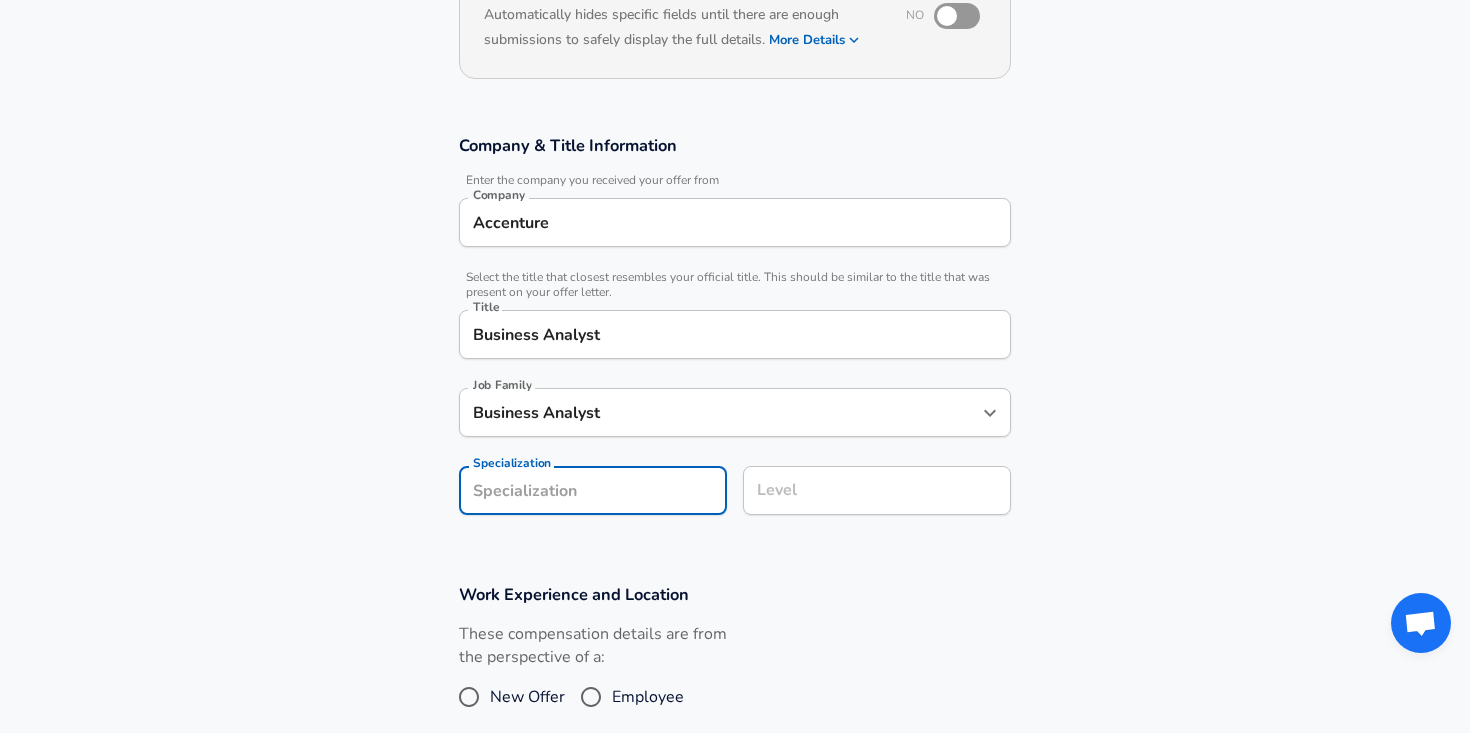 click on "Enhance Privacy and Anonymity No Automatically hides specific fields until there are enough submissions to safely display the full details.   More Details Based on your submission and the data points that we have already collected, we will automatically hide and anonymize specific fields if there aren't enough data points to remain sufficiently anonymous. Company & Title Information   Enter the company you received your offer from Company Accenture Company   Select the title that closest resembles your official title. This should be similar to the title that was present on your offer letter. Title Business Analyst Title Job Family Business Analyst Job Family Specialization Specialization Level Level Work Experience and Location These compensation details are from the perspective of a: New Offer Employee Submit Salary" at bounding box center [735, 428] 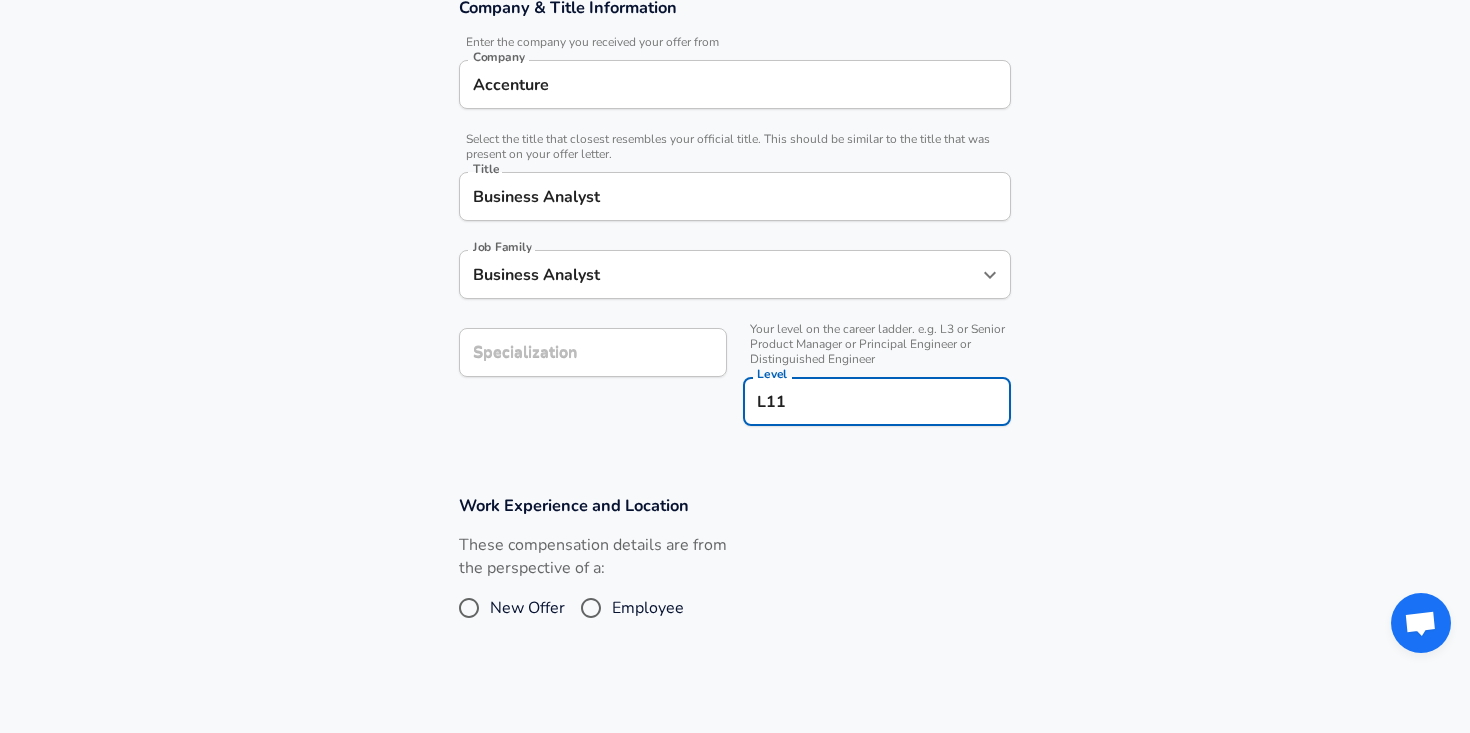 scroll, scrollTop: 385, scrollLeft: 0, axis: vertical 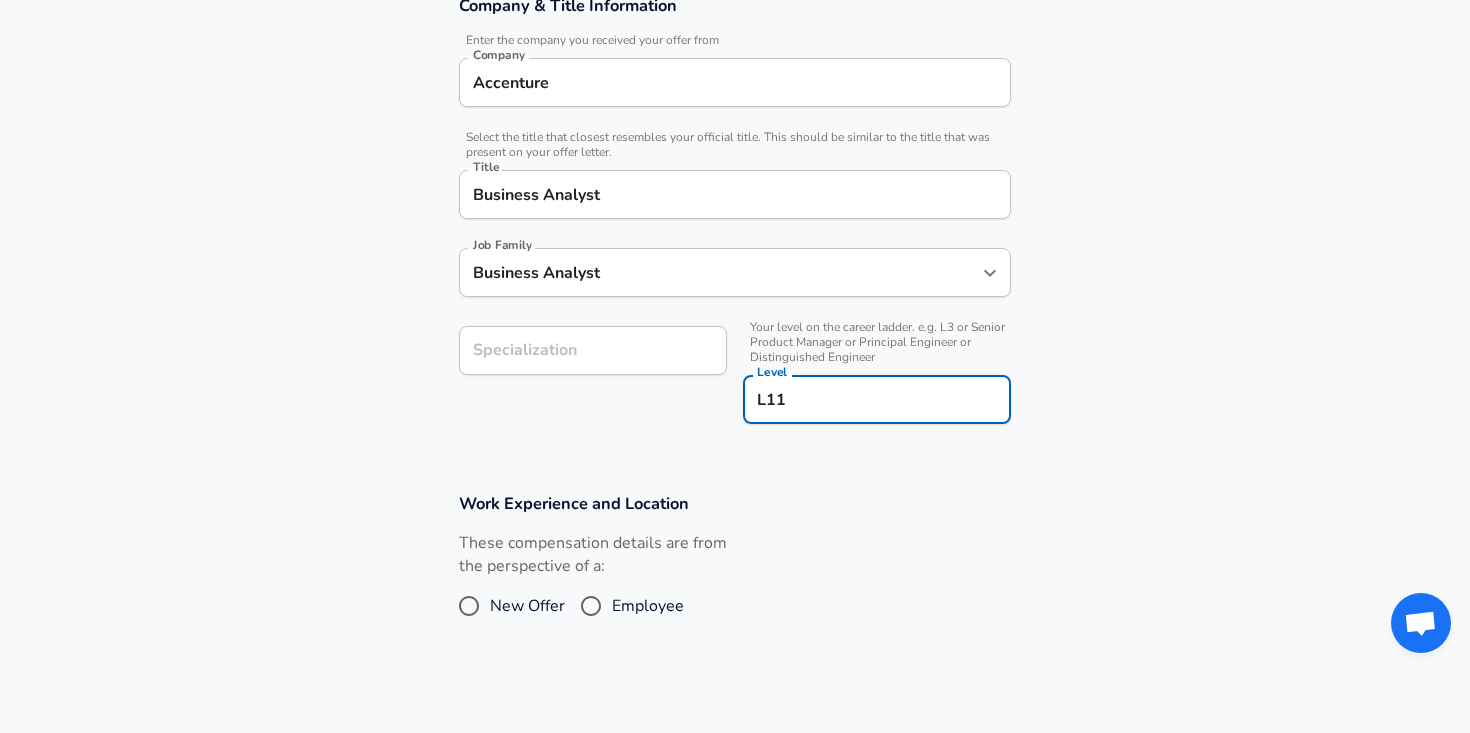 type on "L11" 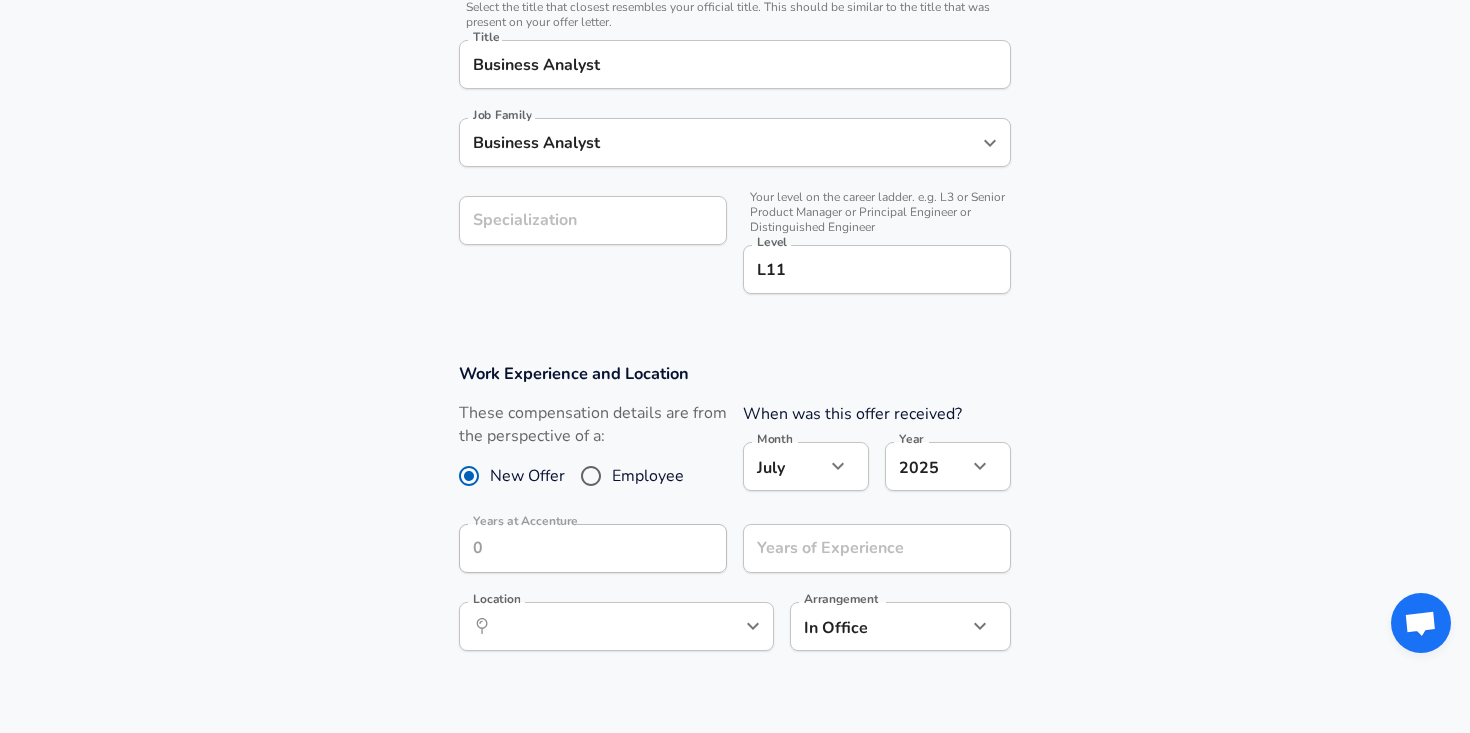 scroll, scrollTop: 515, scrollLeft: 0, axis: vertical 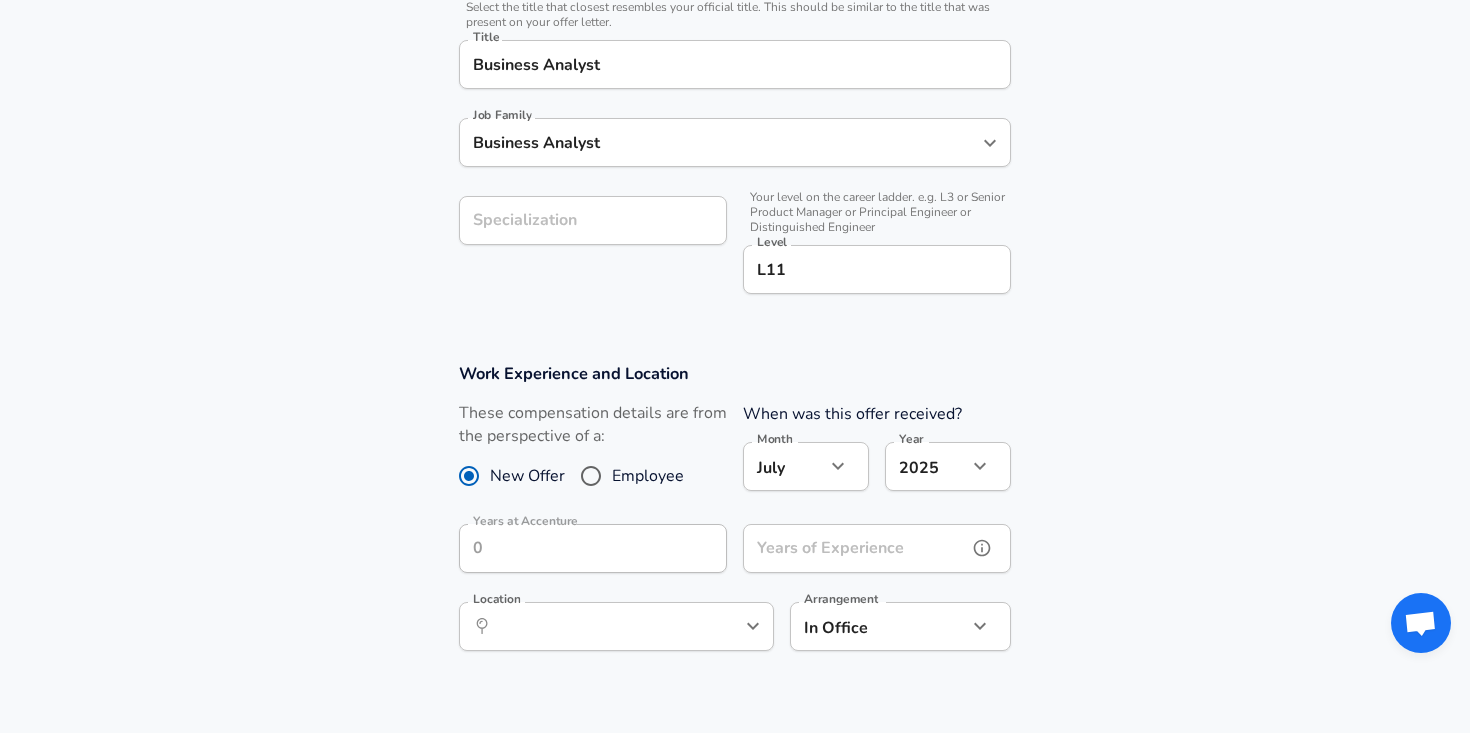 click on "Years of Experience" at bounding box center (855, 548) 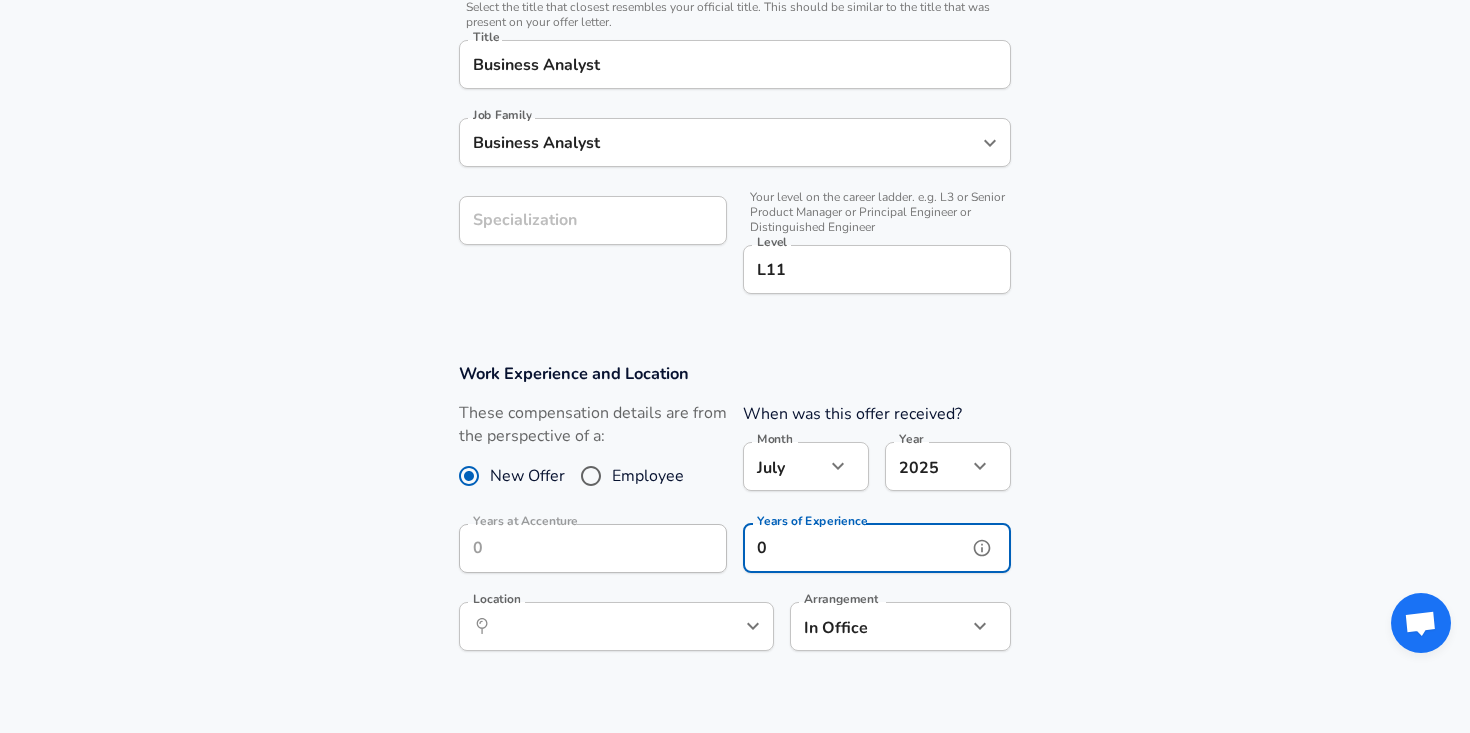 click 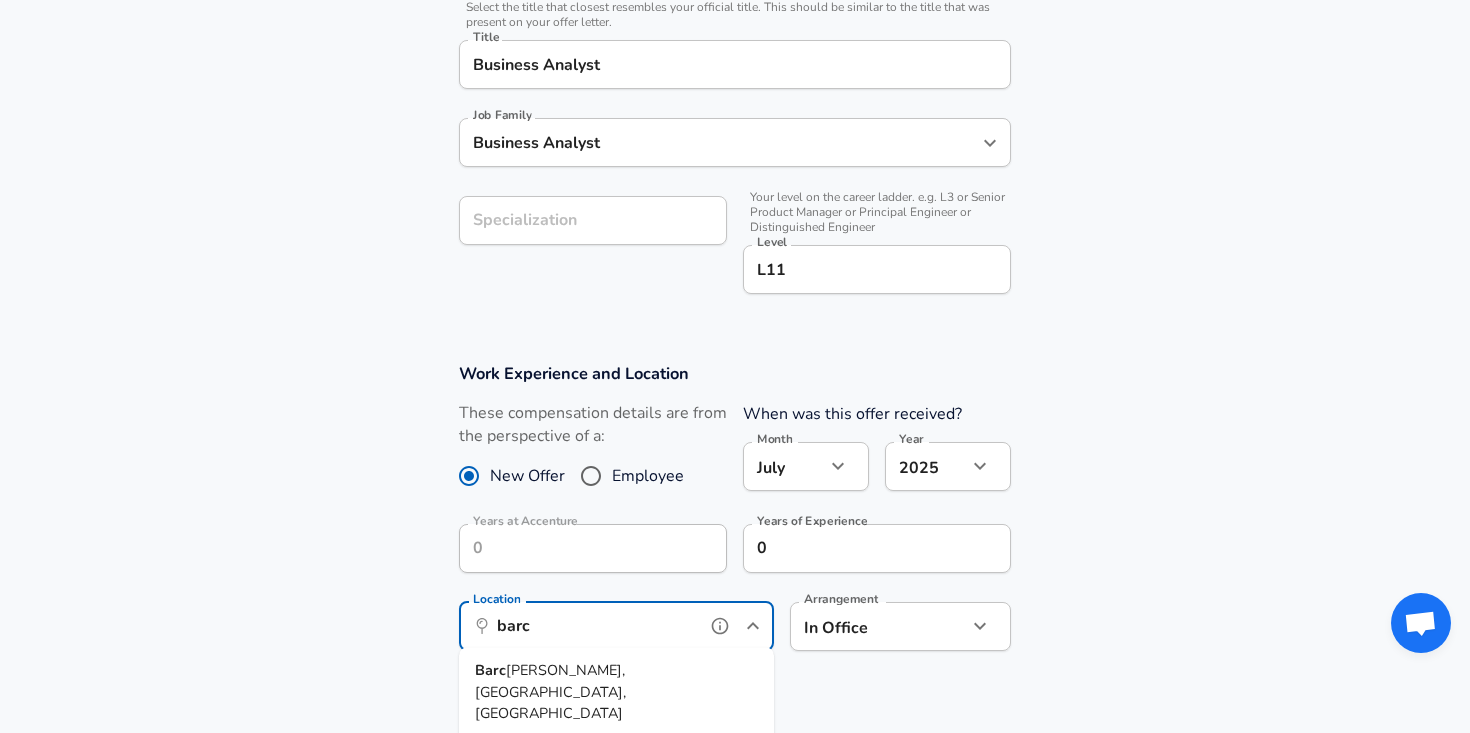 click on "elona, CT, Spain" at bounding box center [550, 691] 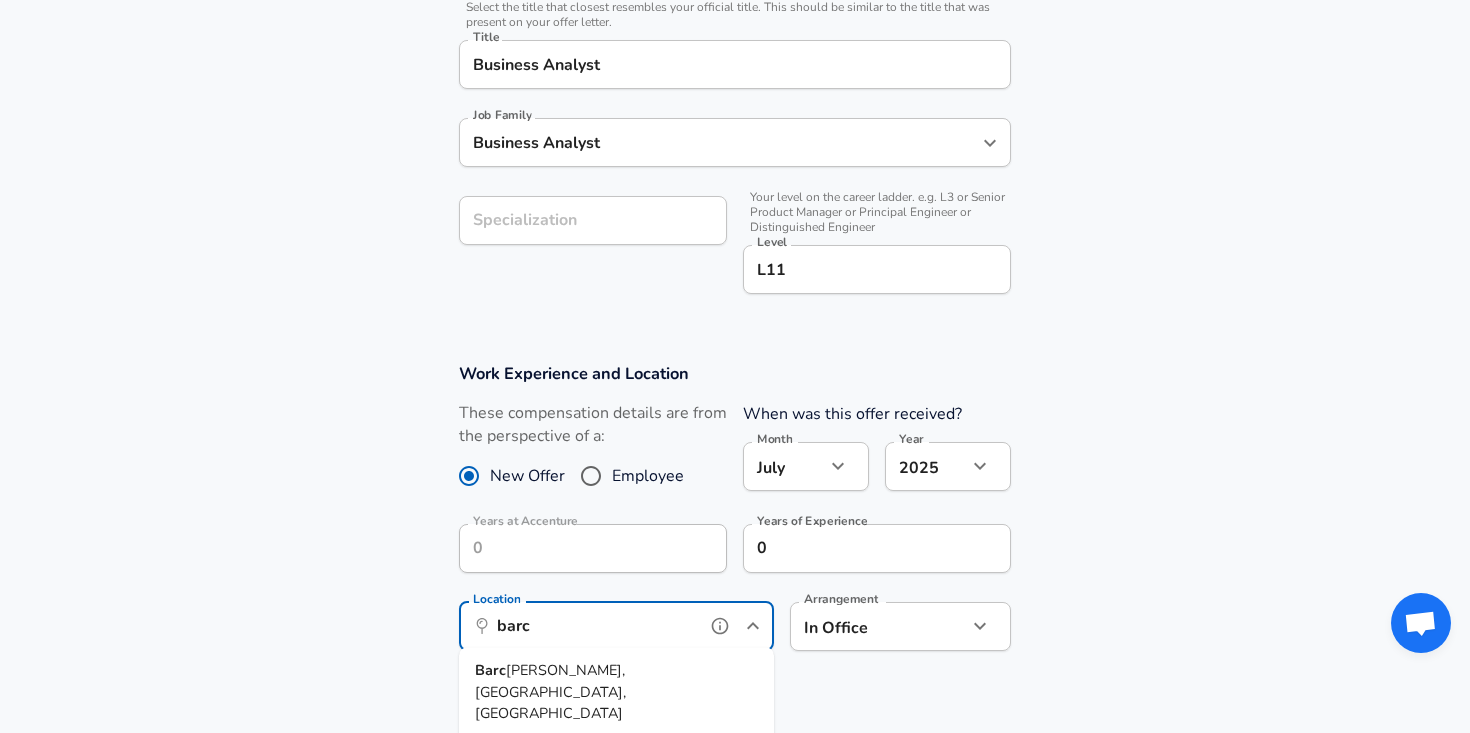 type on "[GEOGRAPHIC_DATA], [GEOGRAPHIC_DATA], [GEOGRAPHIC_DATA]" 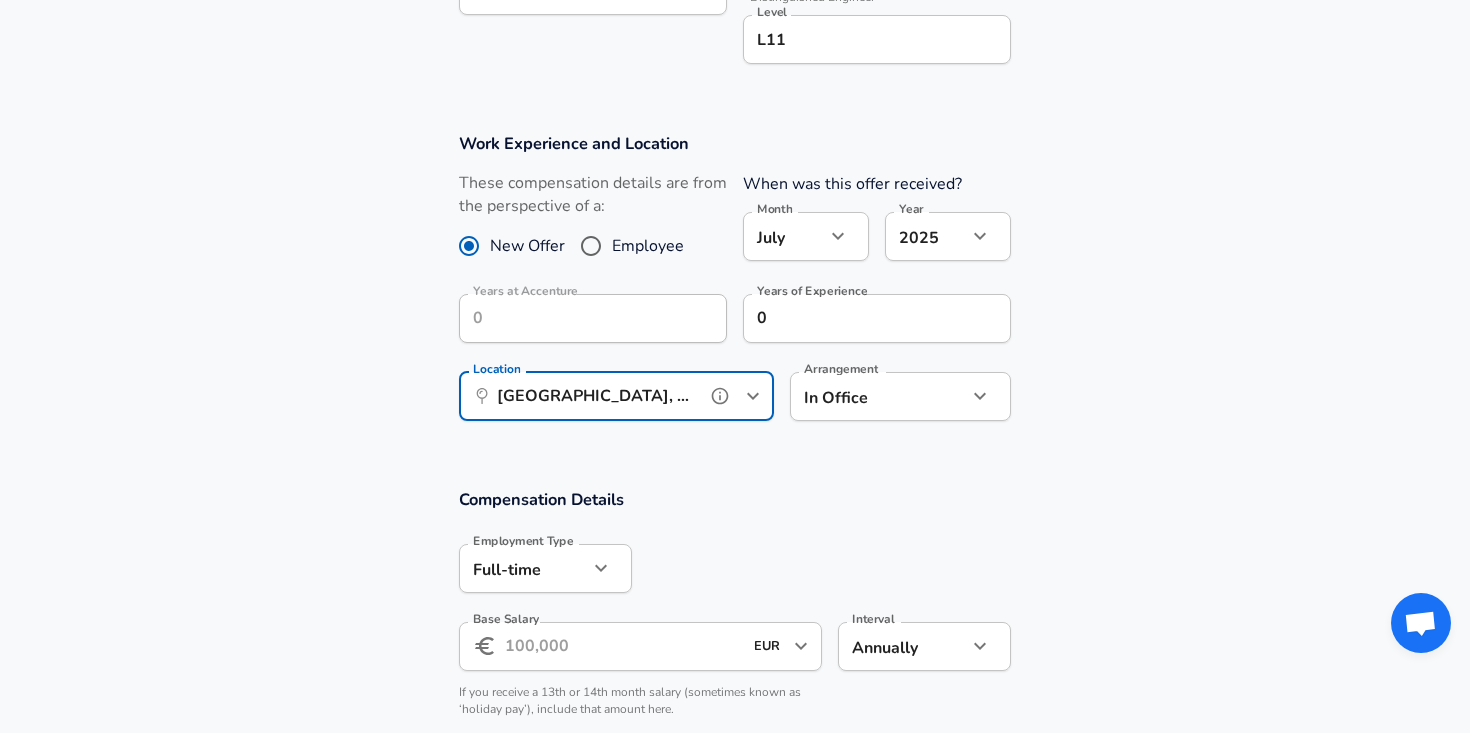 scroll, scrollTop: 773, scrollLeft: 0, axis: vertical 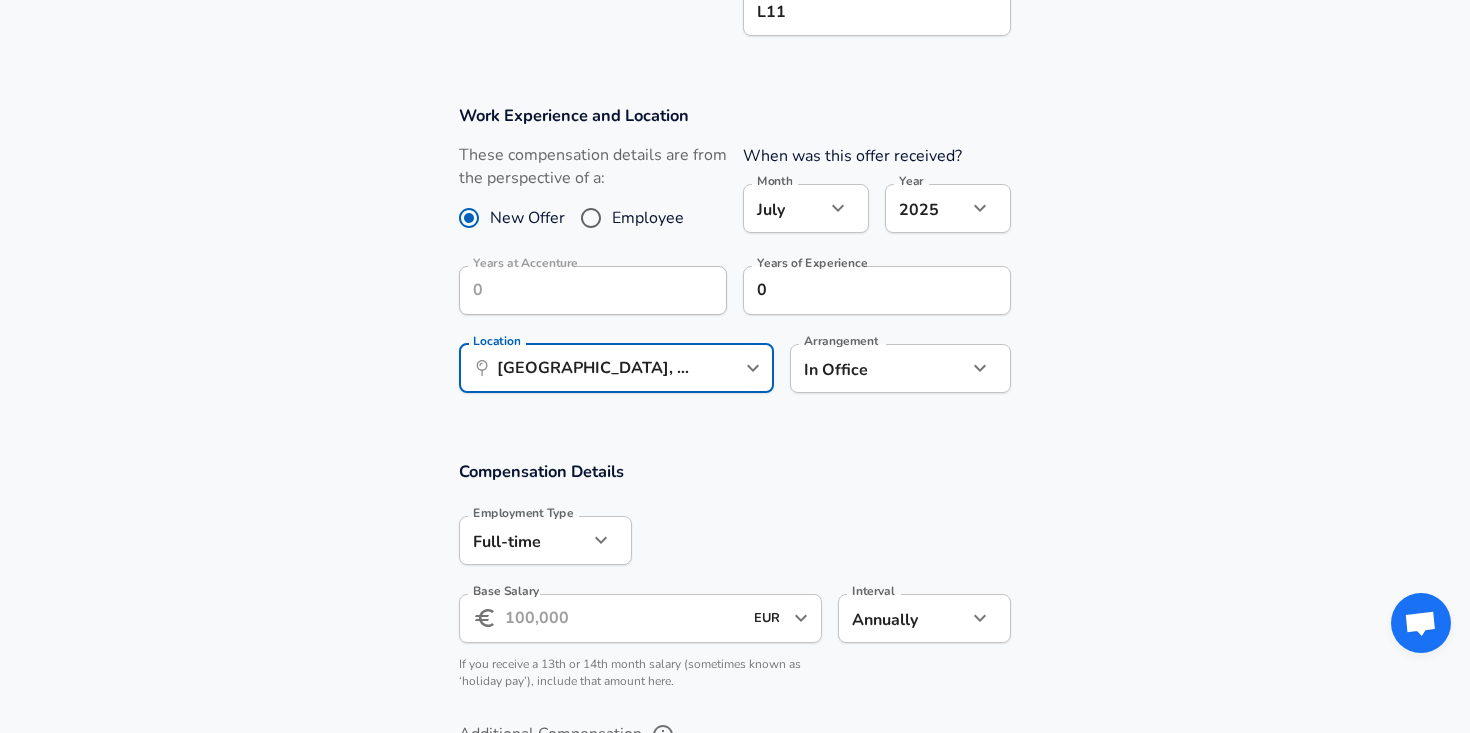click on "We value your privacy We use cookies to enhance your browsing experience, serve personalized ads or content, and analyze our traffic. By clicking "Accept All", you consent to our use of cookies. Customize    Accept All   Customize Consent Preferences   We use cookies to help you navigate efficiently and perform certain functions. You will find detailed information about all cookies under each consent category below. The cookies that are categorized as "Necessary" are stored on your browser as they are essential for enabling the basic functionalities of the site. ...  Show more Necessary Always Active Necessary cookies are required to enable the basic features of this site, such as providing secure log-in or adjusting your consent preferences. These cookies do not store any personally identifiable data. Cookie _GRECAPTCHA Duration 5 months 27 days Description Google Recaptcha service sets this cookie to identify bots to protect the website against malicious spam attacks. Cookie __stripe_mid Duration 1 year MR" at bounding box center [735, -407] 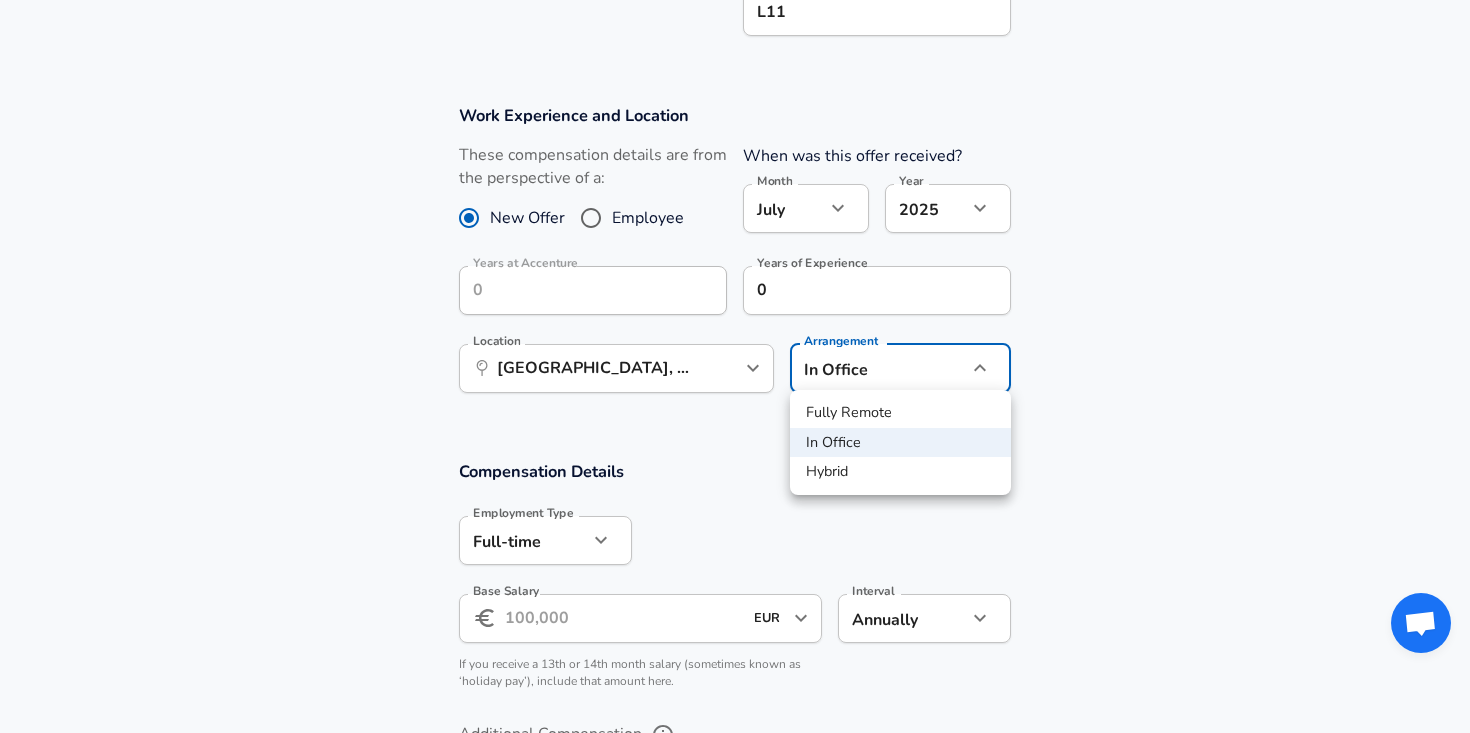 click on "Hybrid" at bounding box center (900, 472) 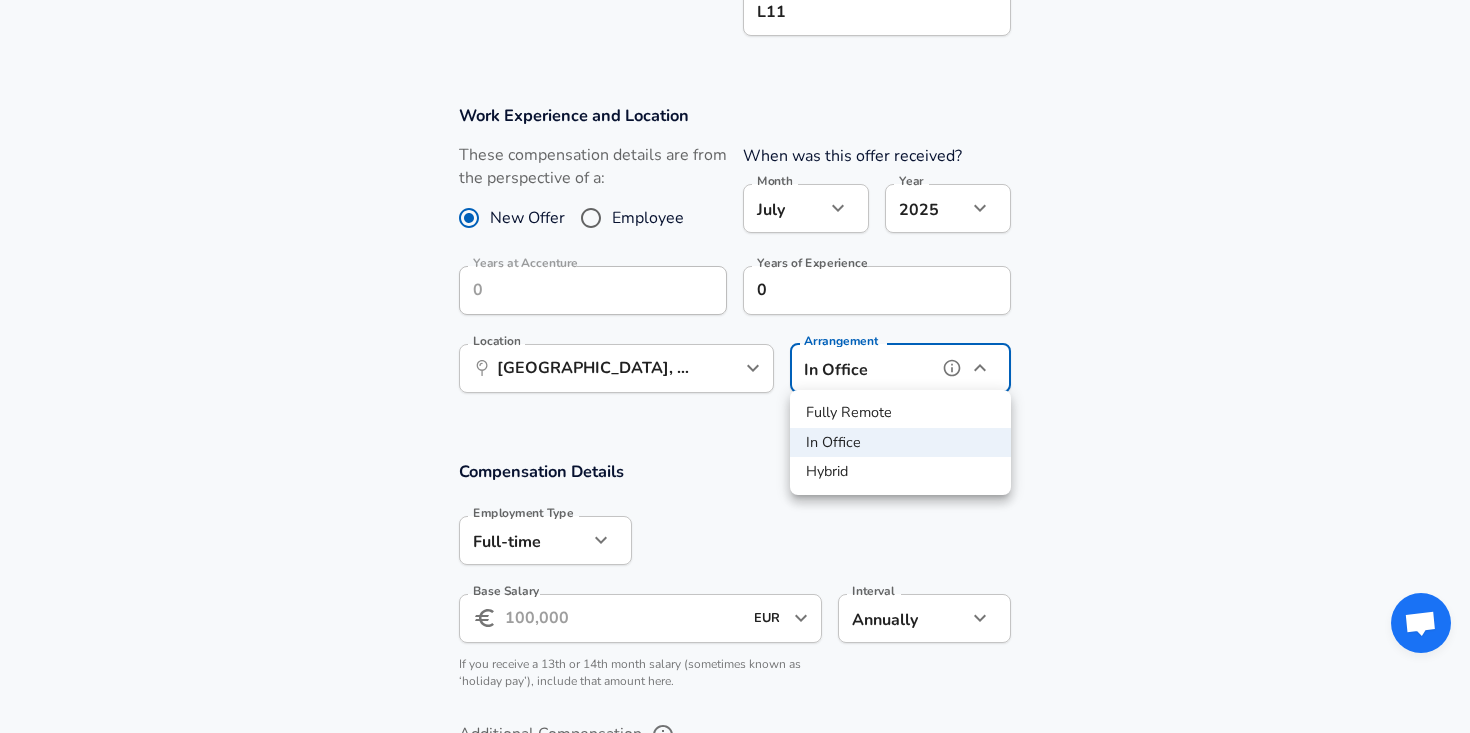 type on "hybrid" 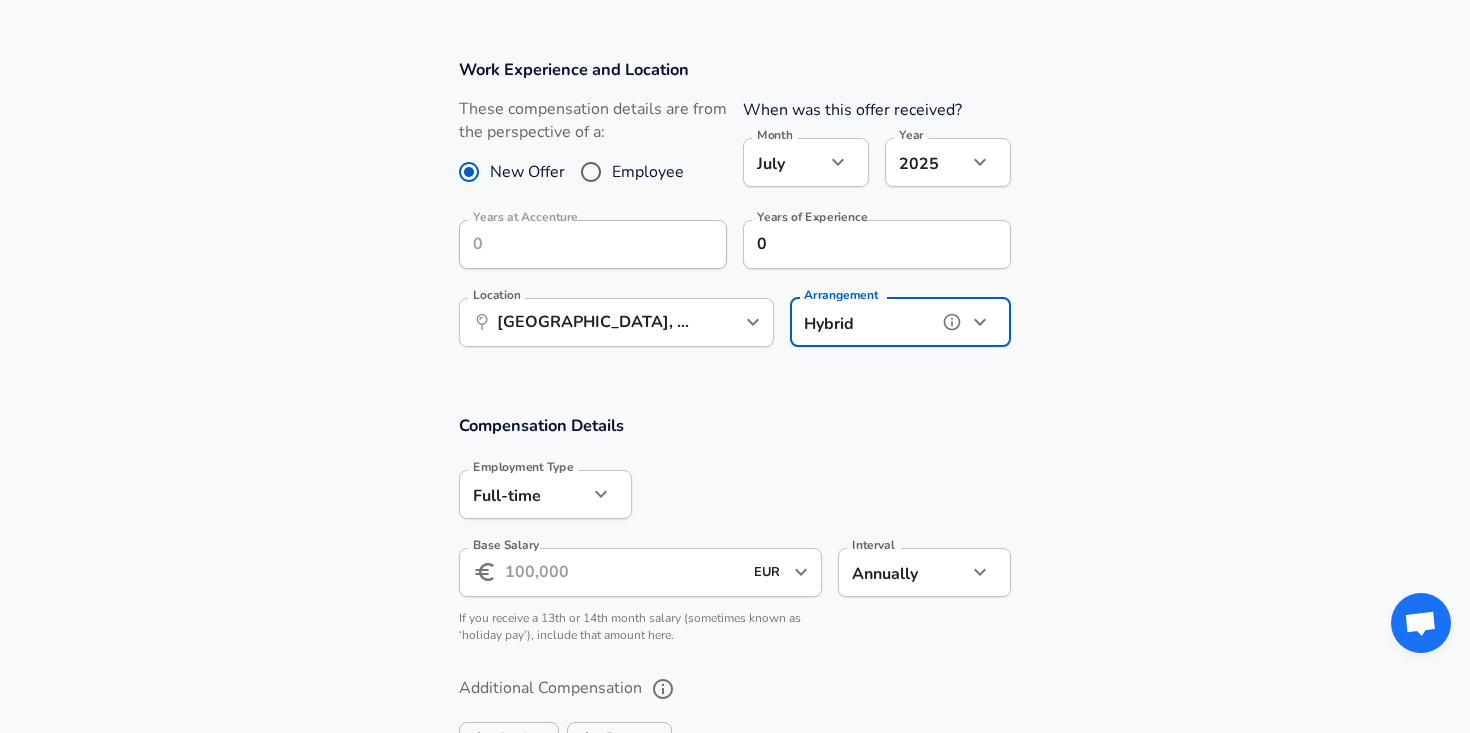 scroll, scrollTop: 878, scrollLeft: 0, axis: vertical 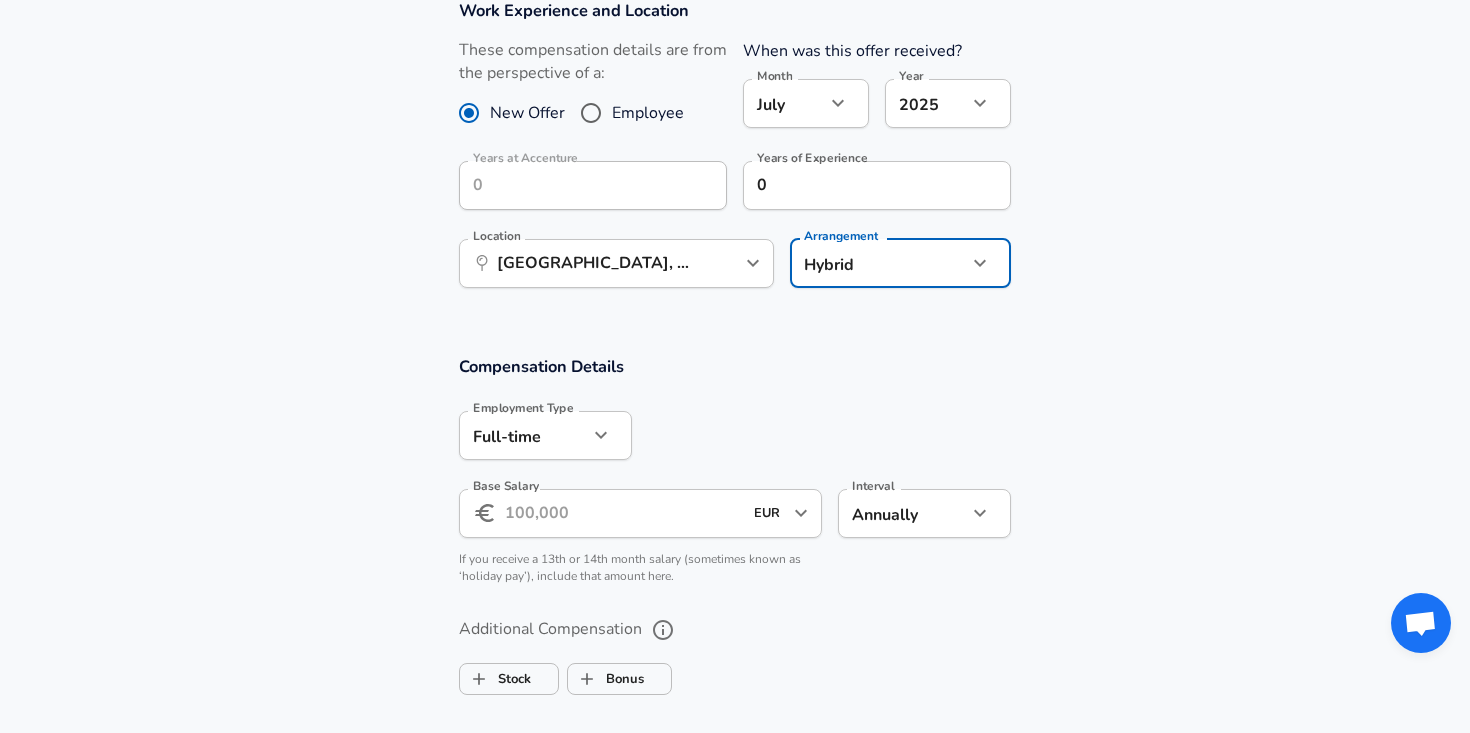 click on "Base Salary" at bounding box center (623, 513) 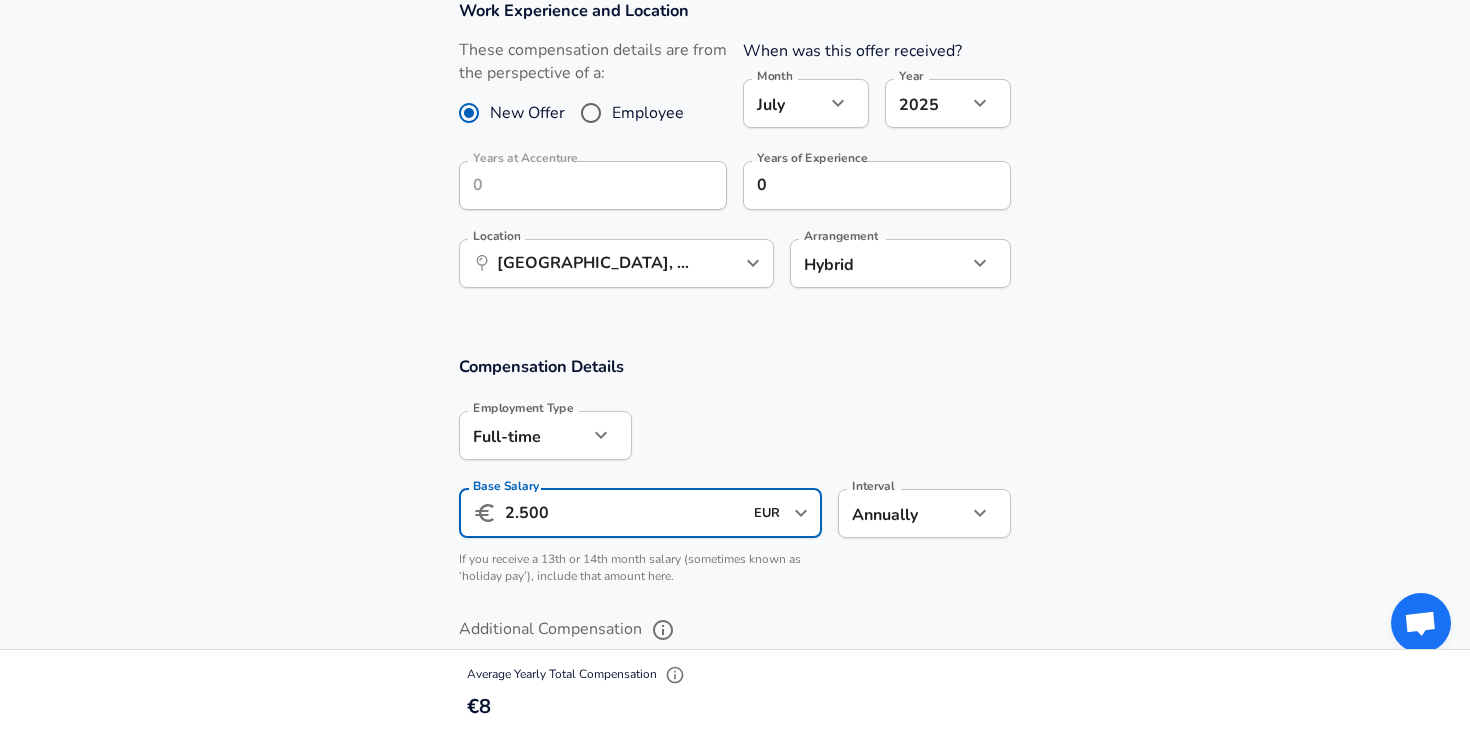 type on "25.000" 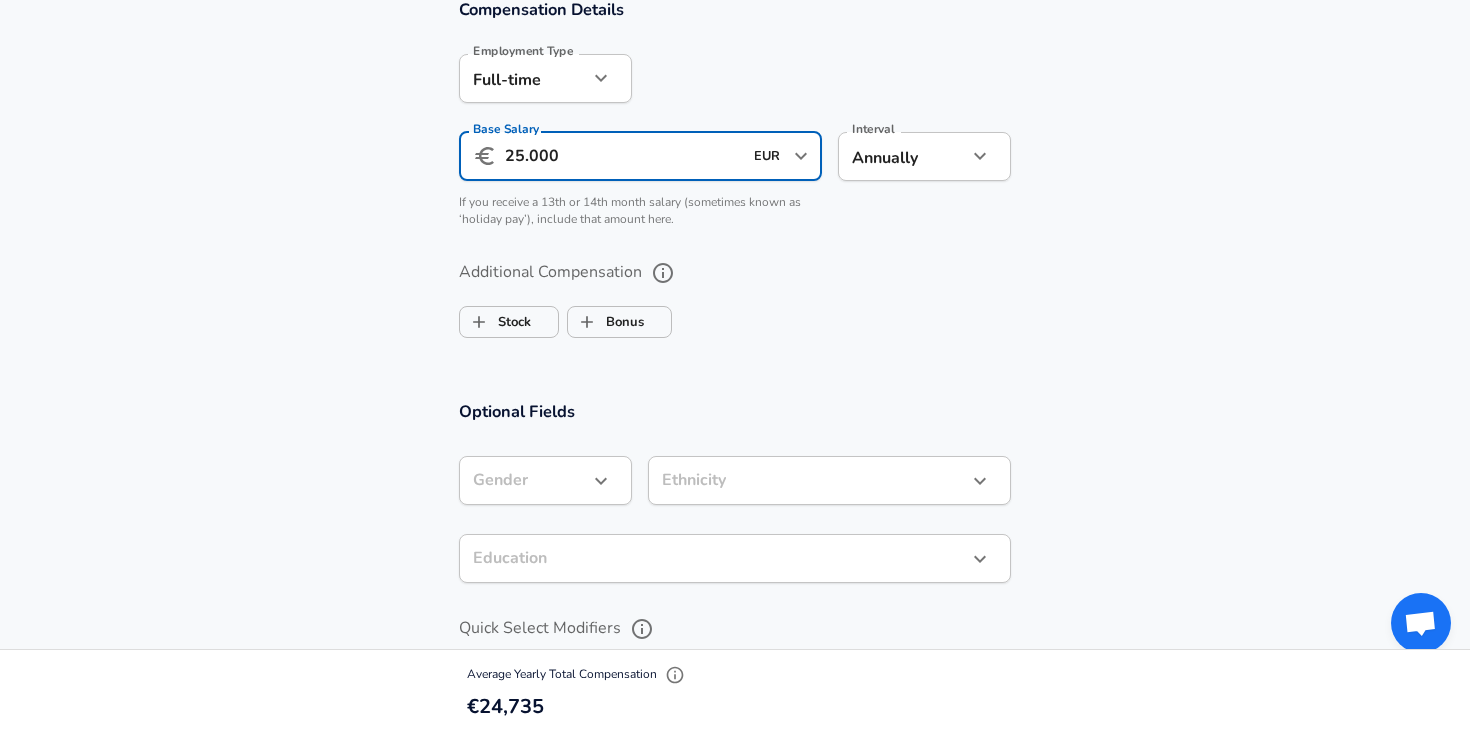 scroll, scrollTop: 1293, scrollLeft: 0, axis: vertical 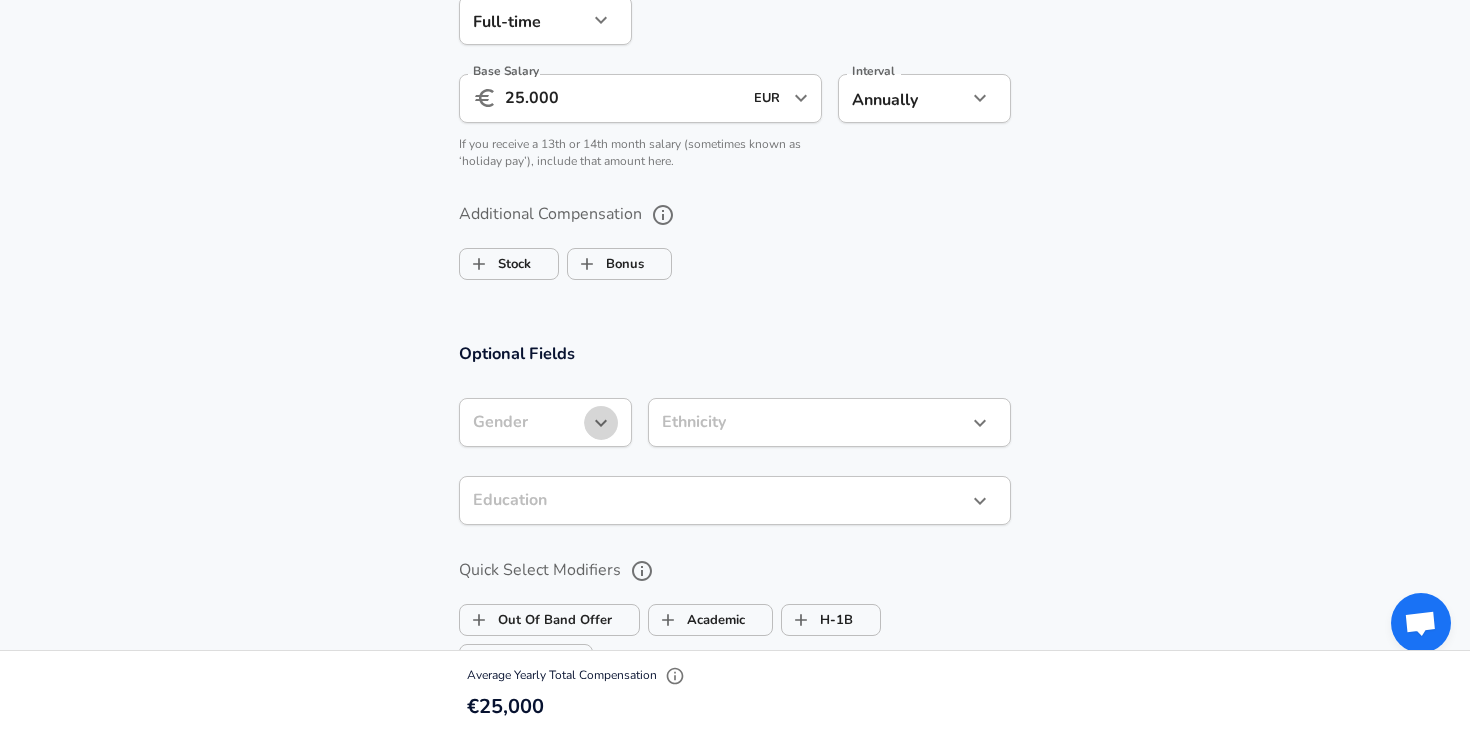 click at bounding box center (601, 423) 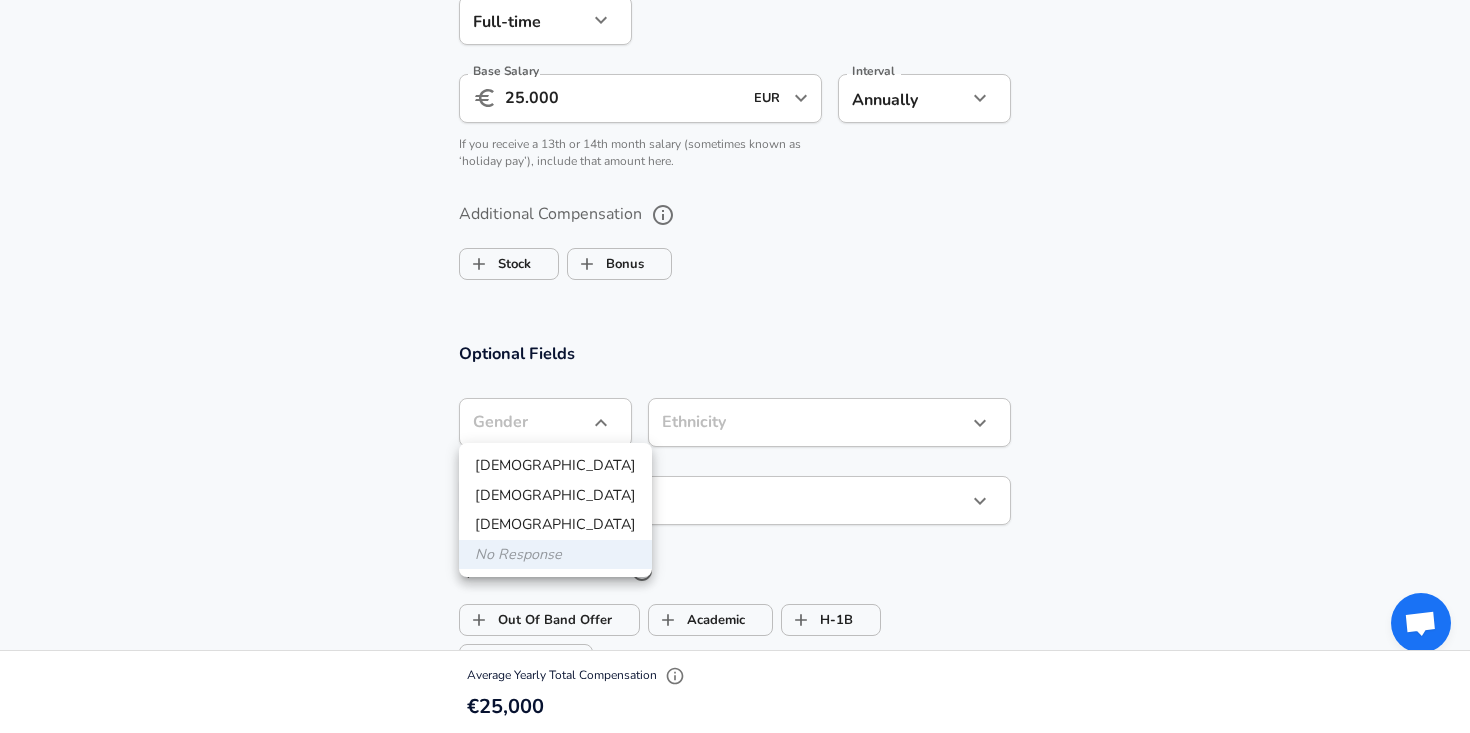 click at bounding box center (735, 366) 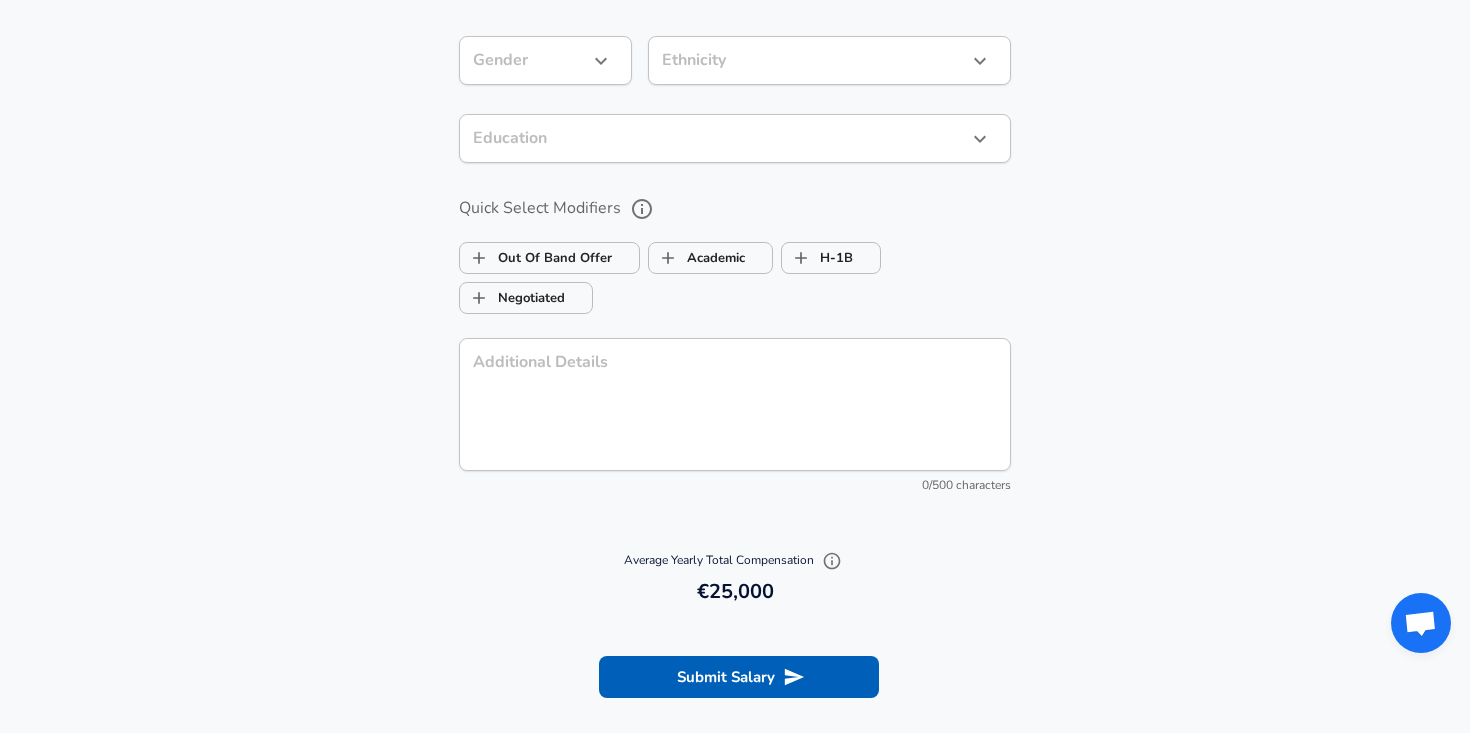 scroll, scrollTop: 1688, scrollLeft: 0, axis: vertical 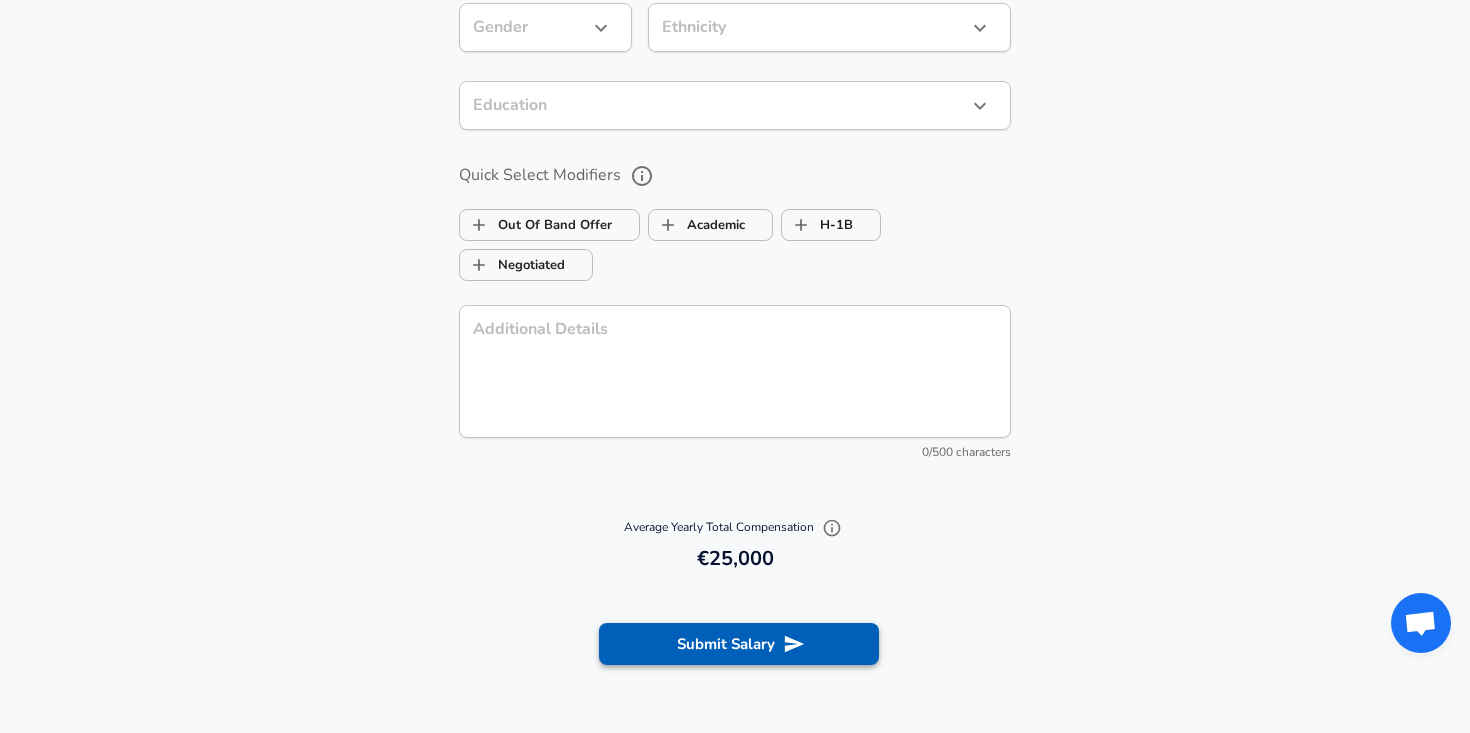 click on "Submit Salary" at bounding box center [739, 644] 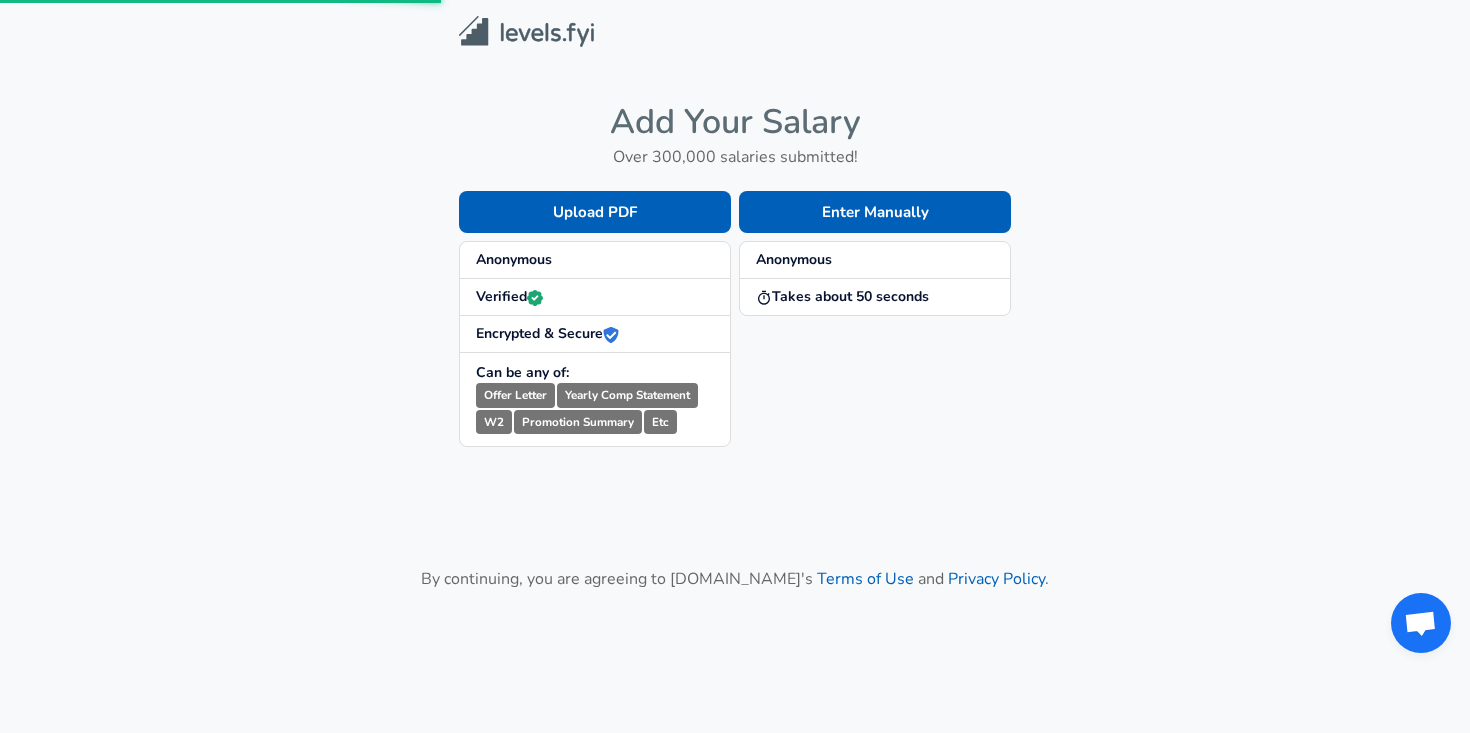 scroll, scrollTop: 0, scrollLeft: 0, axis: both 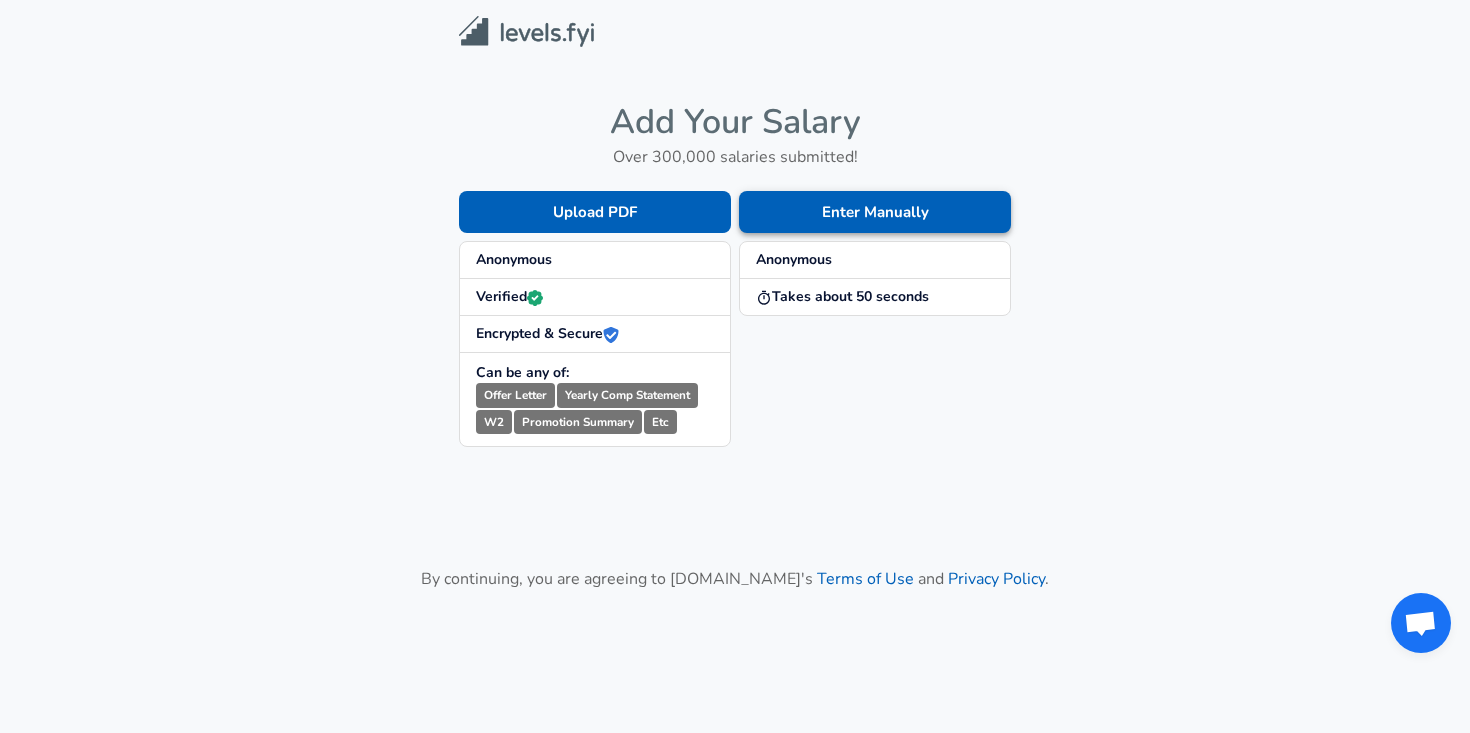 click on "Enter Manually" at bounding box center [875, 212] 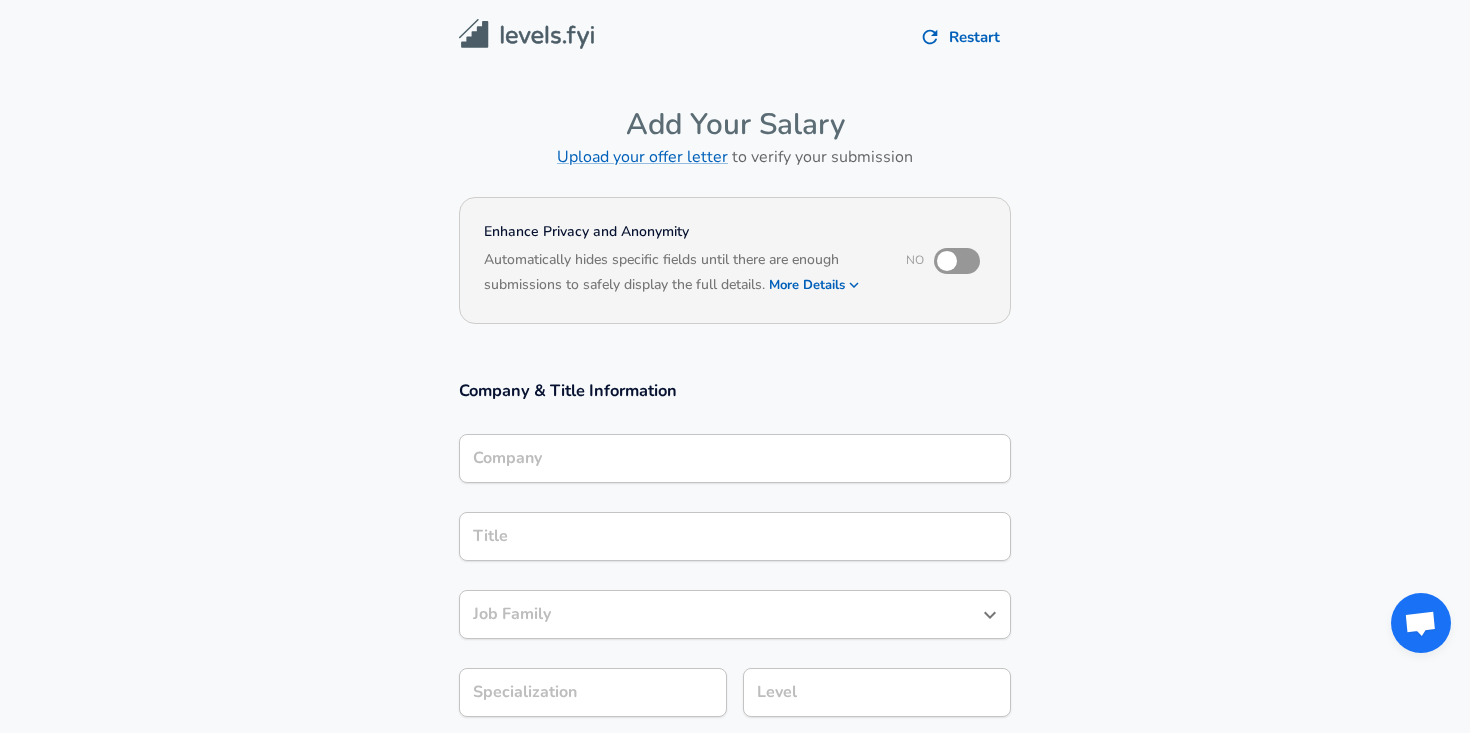 click on "Company" at bounding box center (735, 458) 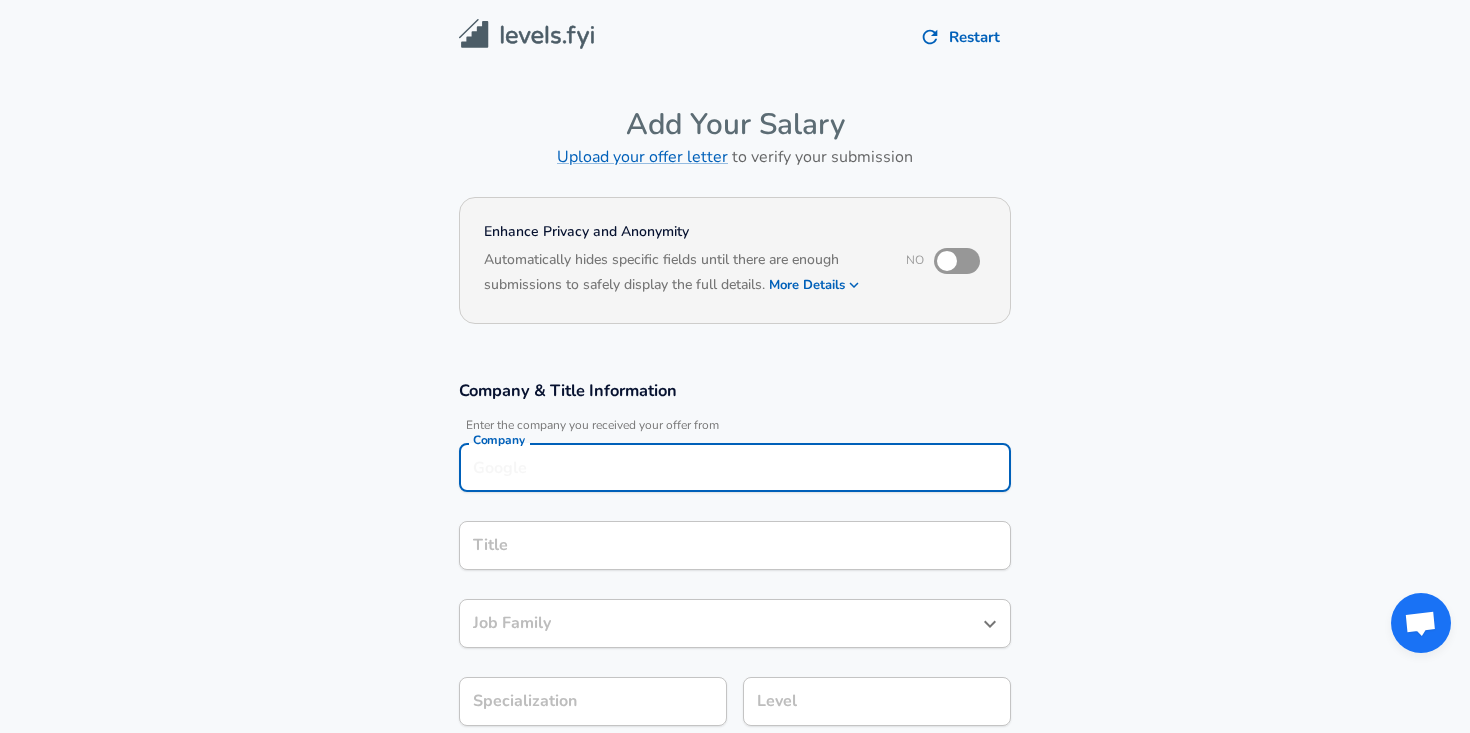 scroll, scrollTop: 20, scrollLeft: 0, axis: vertical 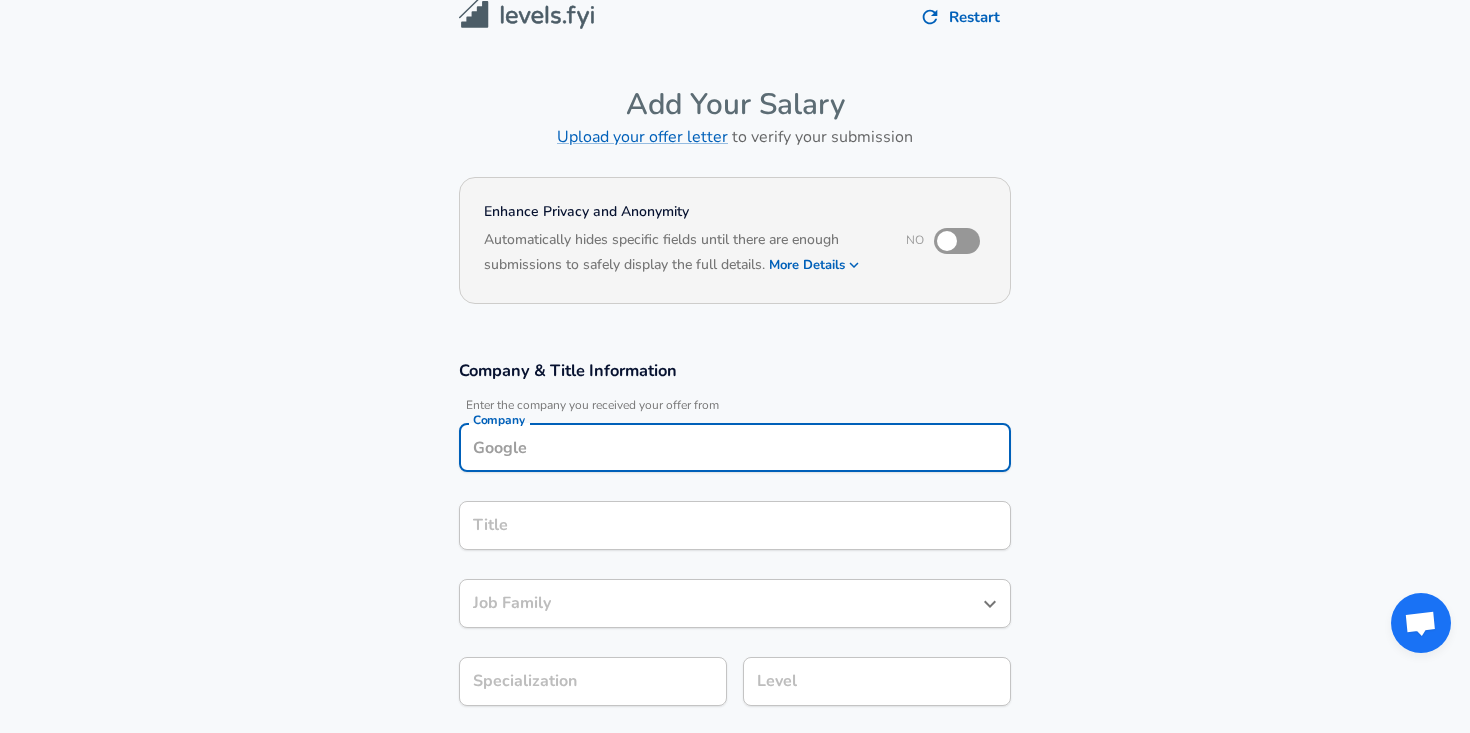 click at bounding box center (947, 241) 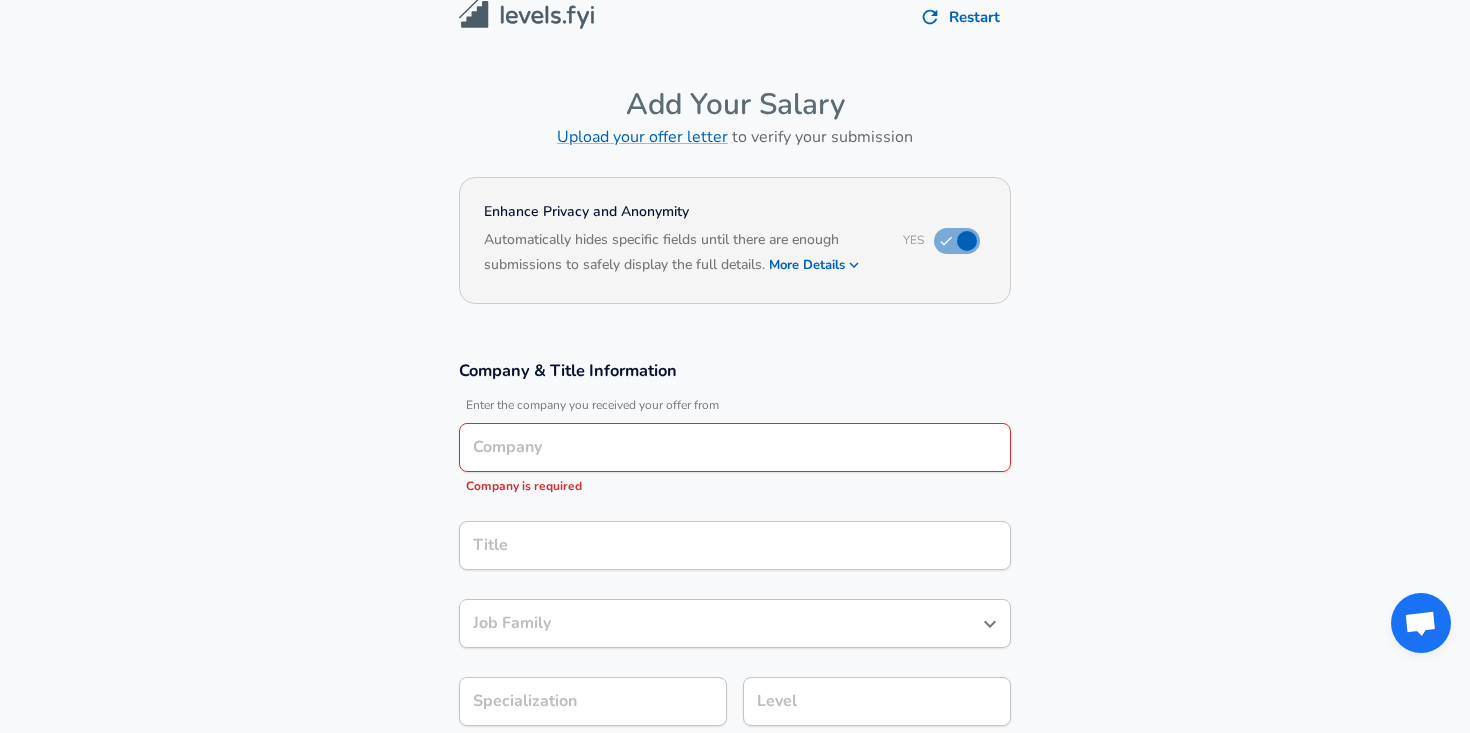 click on "Company" at bounding box center [735, 447] 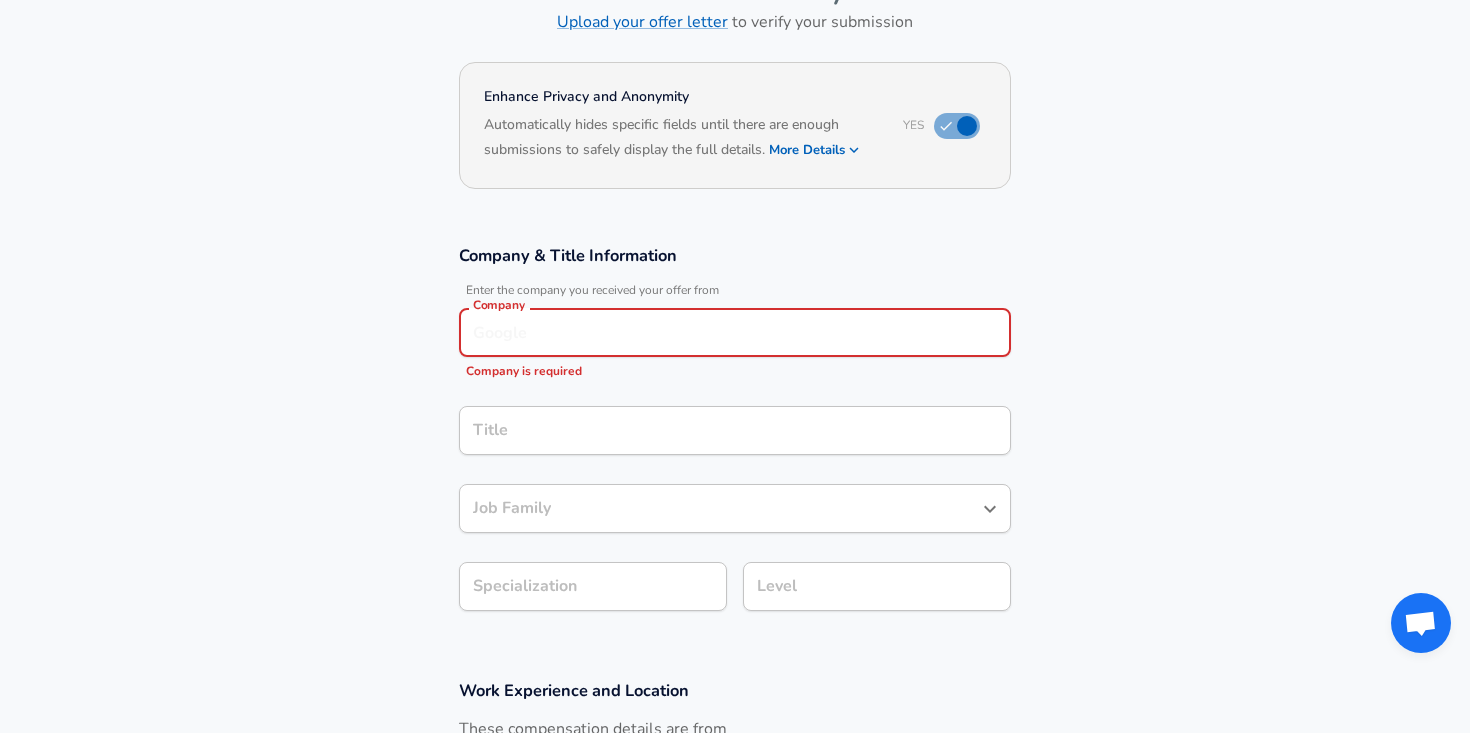 scroll, scrollTop: 133, scrollLeft: 0, axis: vertical 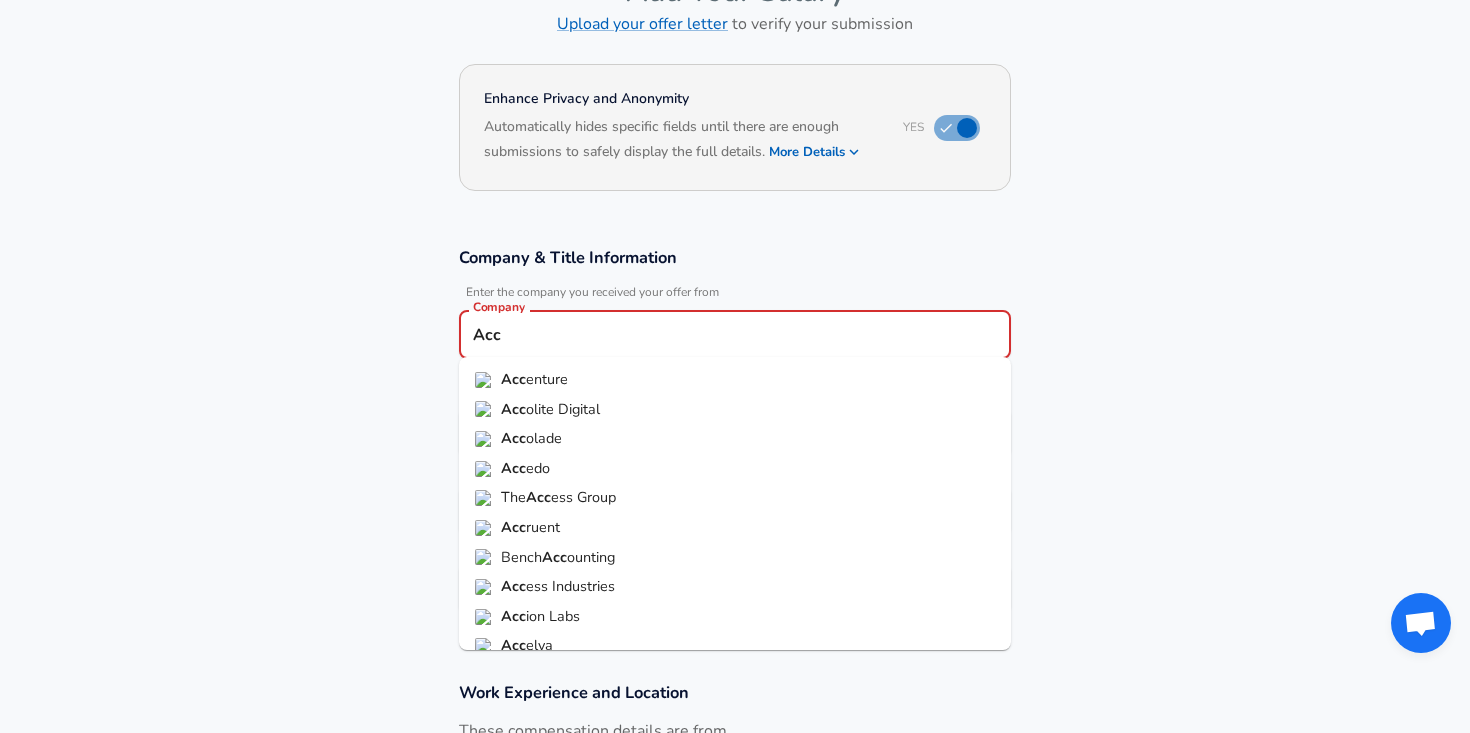 click on "enture" at bounding box center [547, 379] 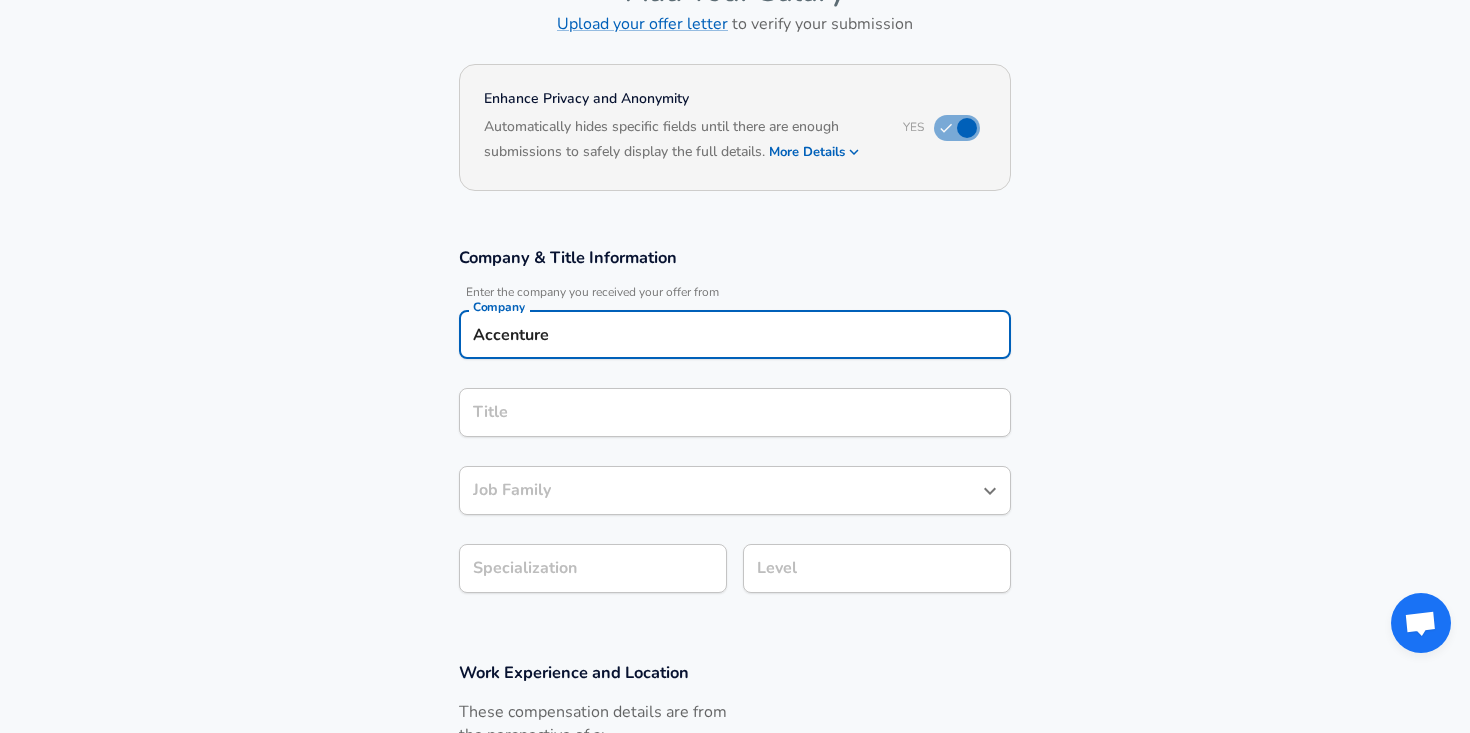 click on "Title" at bounding box center (735, 412) 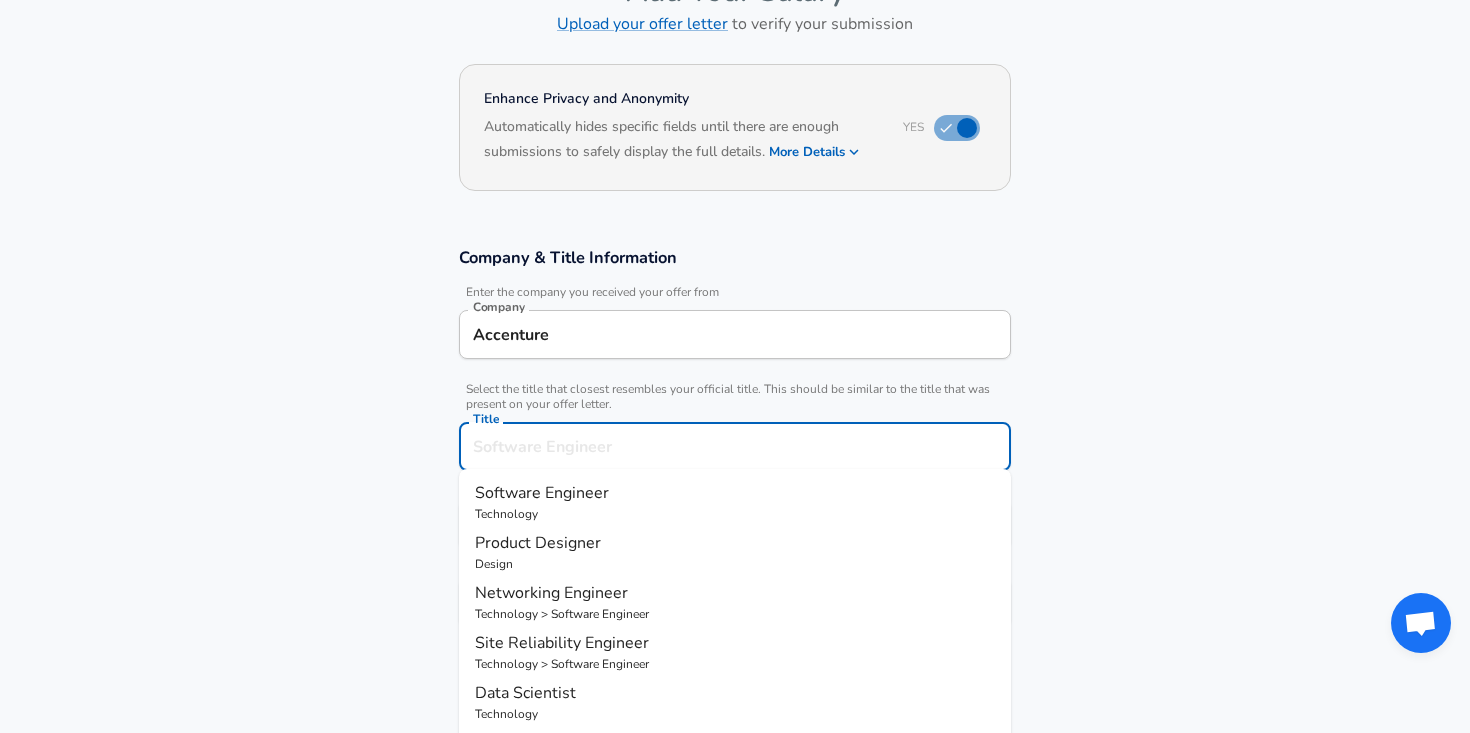 scroll, scrollTop: 173, scrollLeft: 0, axis: vertical 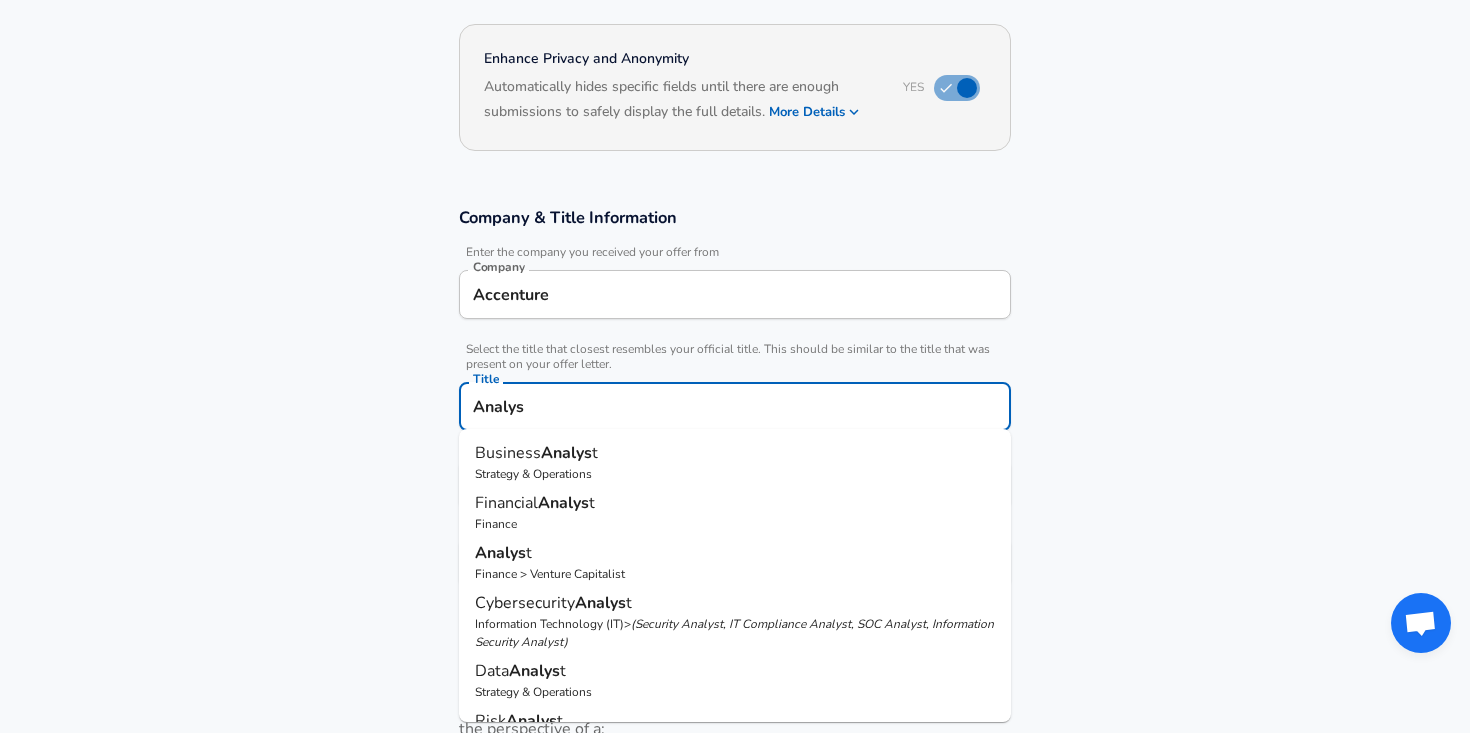 click on "Strategy & Operations" at bounding box center (735, 474) 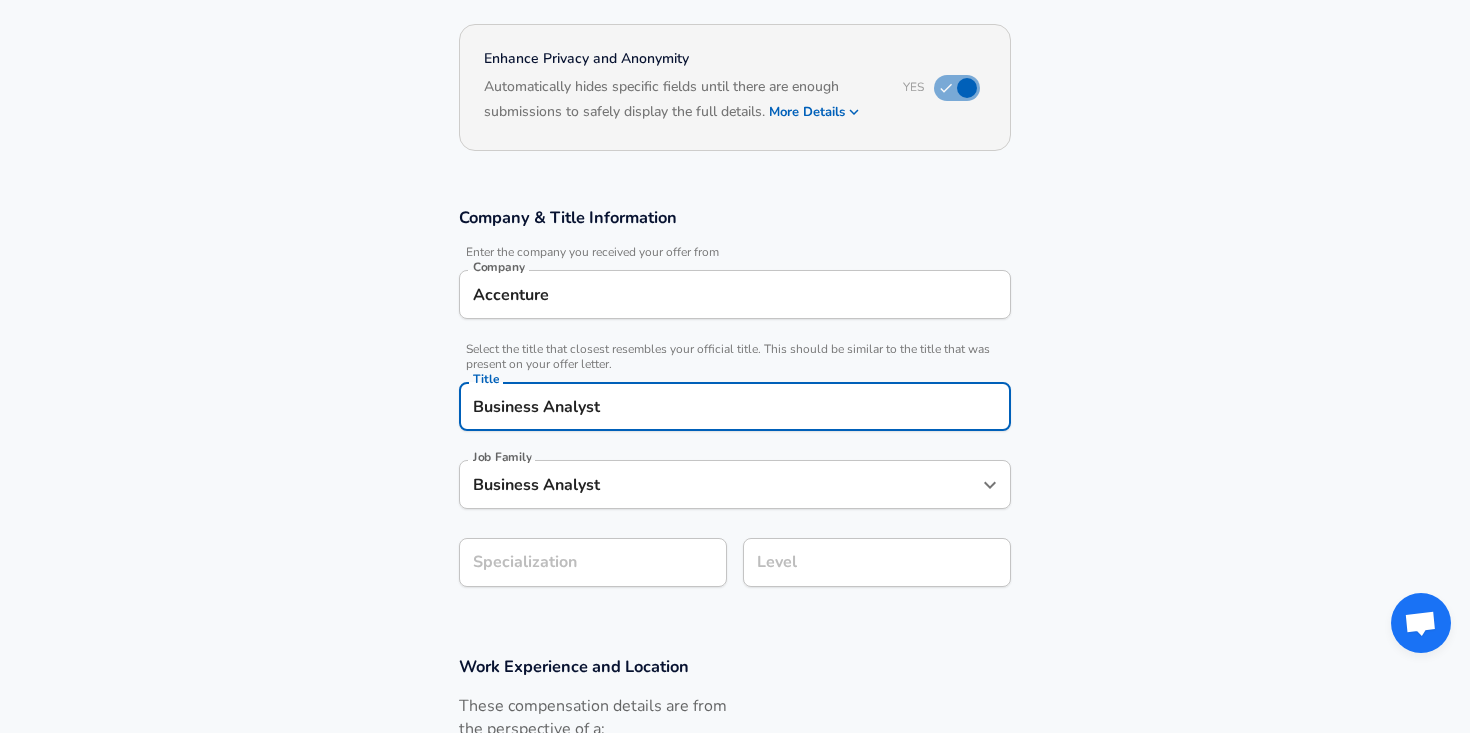 click on "Company & Title Information   Enter the company you received your offer from Company Accenture Company   Select the title that closest resembles your official title. This should be similar to the title that was present on your offer letter. Title Business Analyst Title Job Family Business Analyst Job Family Specialization Specialization Level Level" at bounding box center (735, 407) 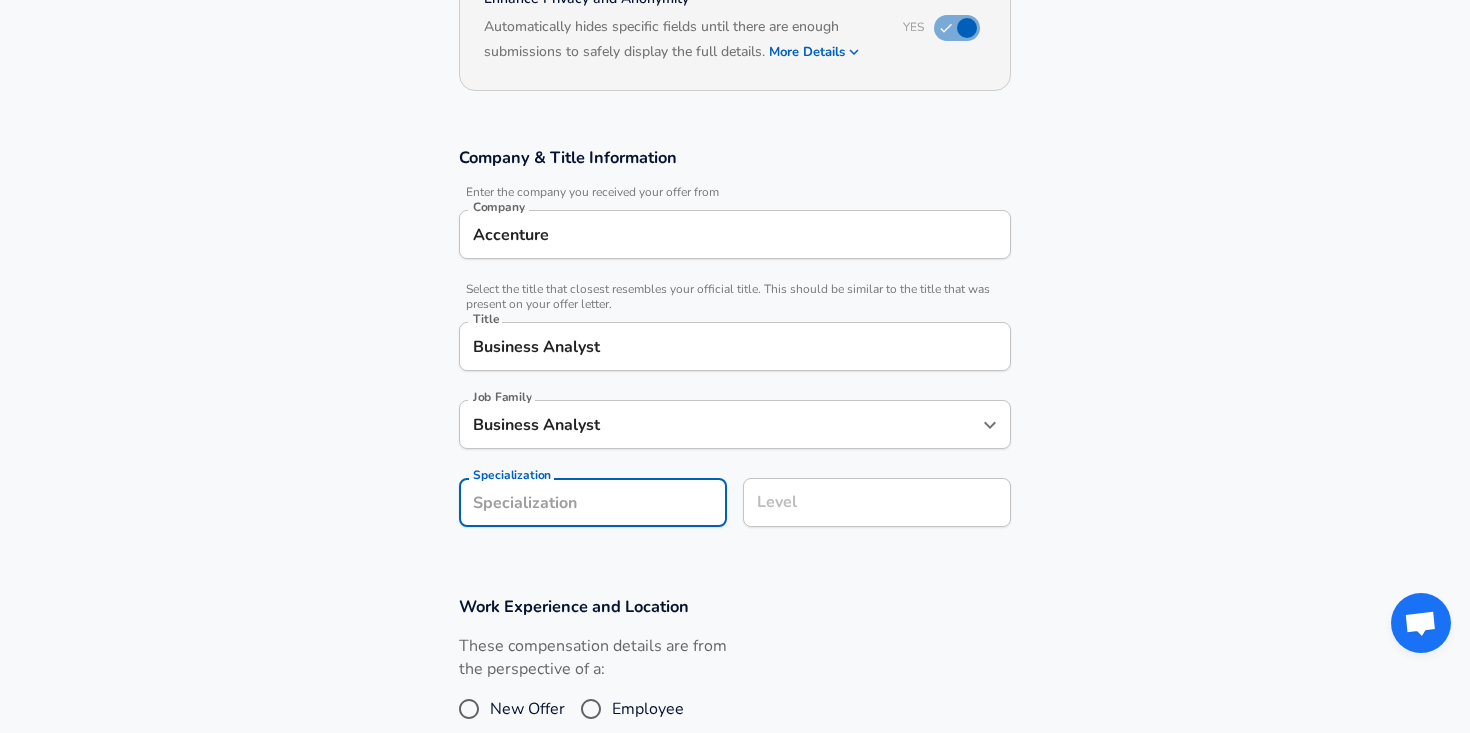 click on "Level" at bounding box center [877, 502] 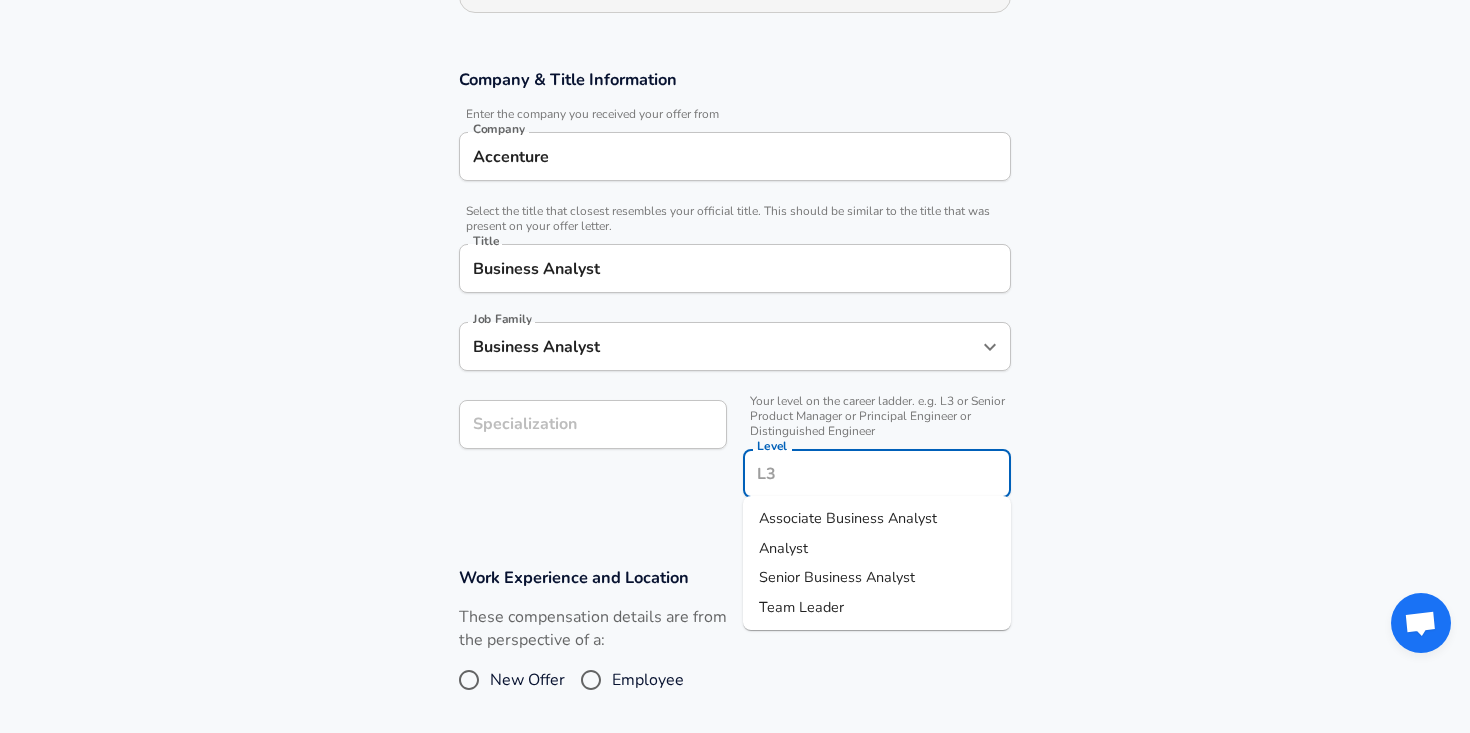 click on "Analyst" at bounding box center (877, 549) 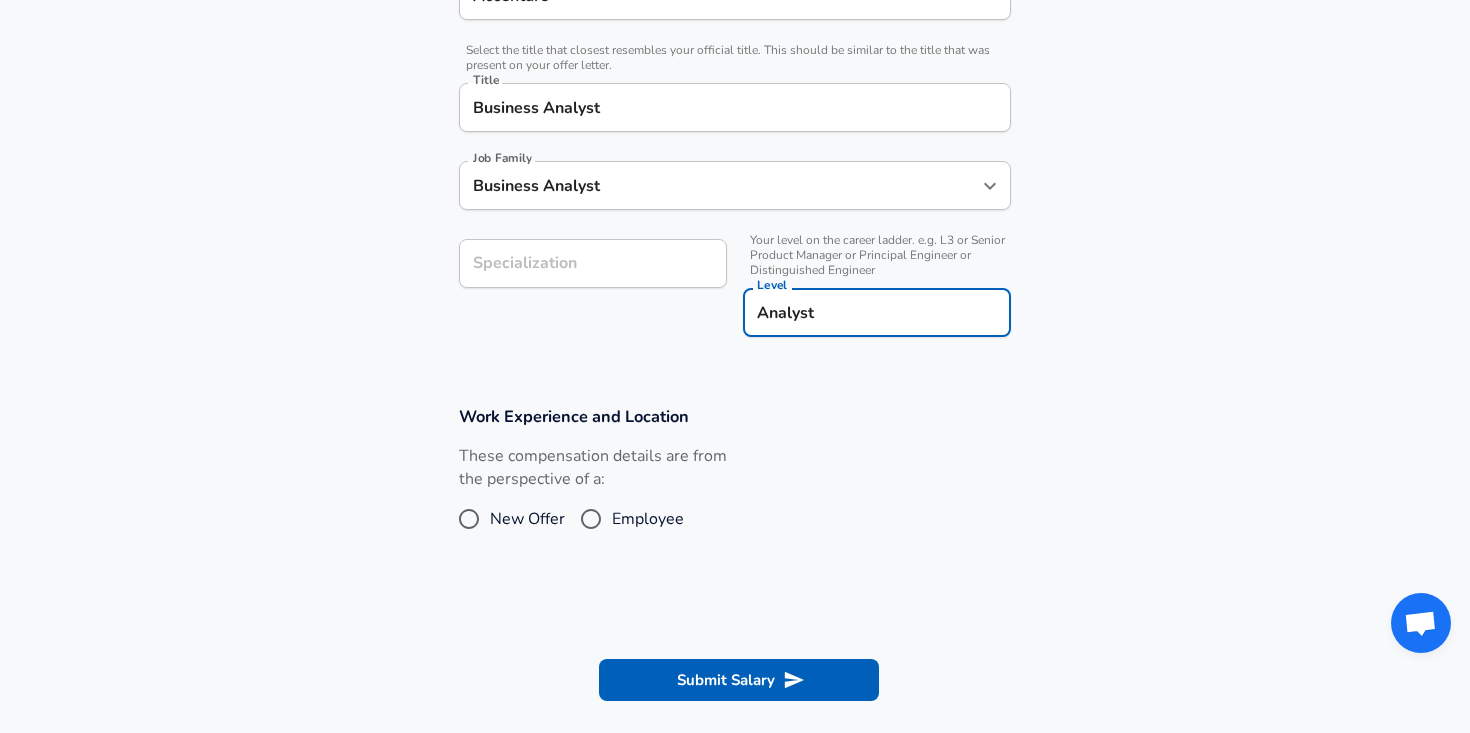 scroll, scrollTop: 518, scrollLeft: 0, axis: vertical 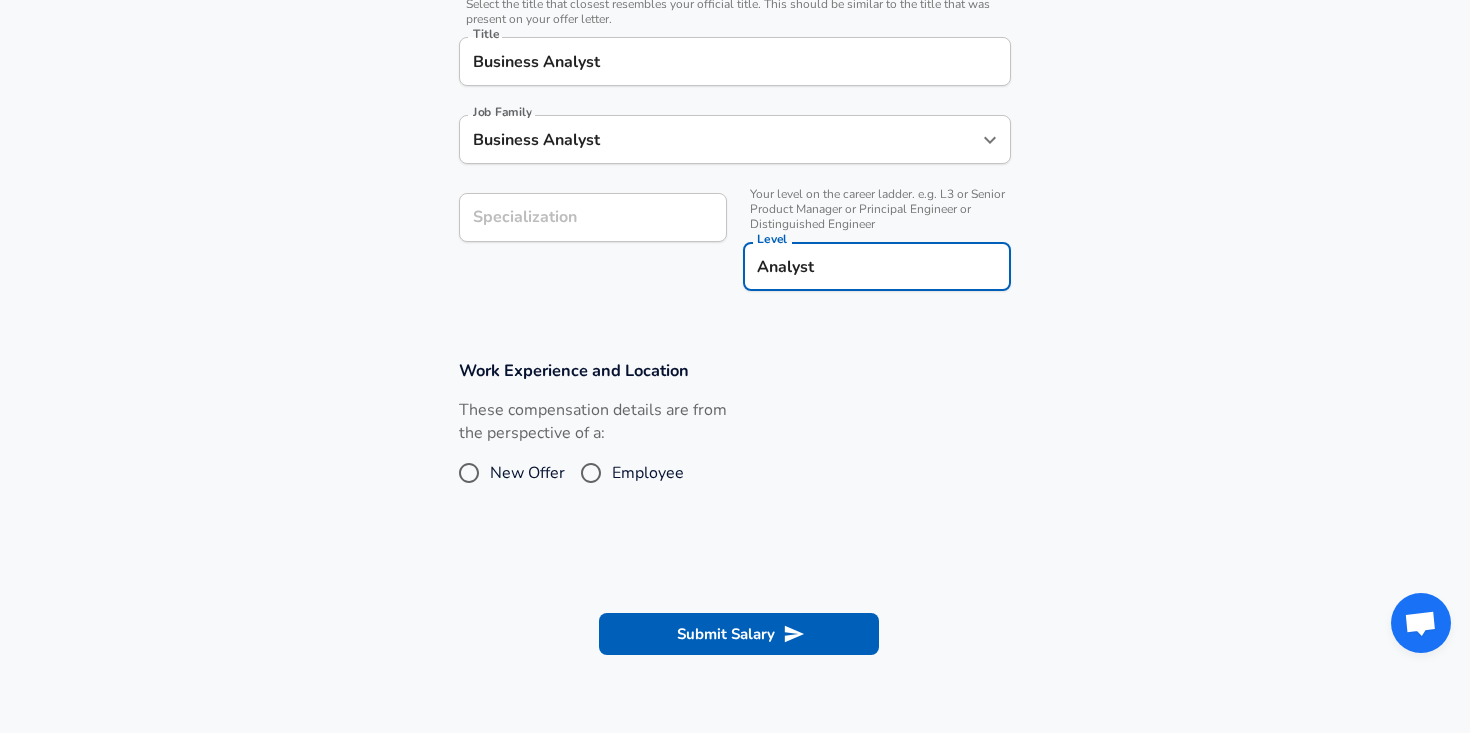 click on "New Offer" at bounding box center (527, 473) 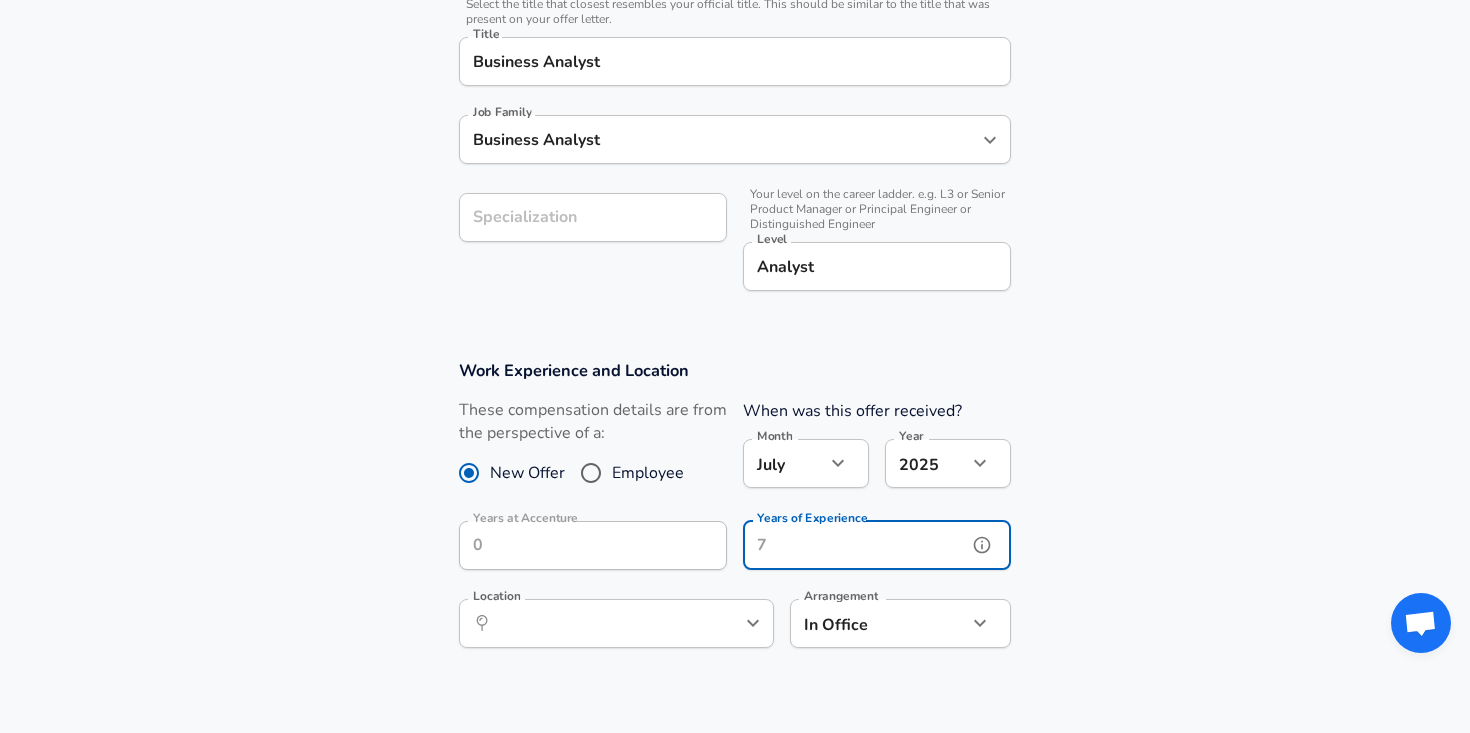 click on "Years of Experience" at bounding box center (855, 545) 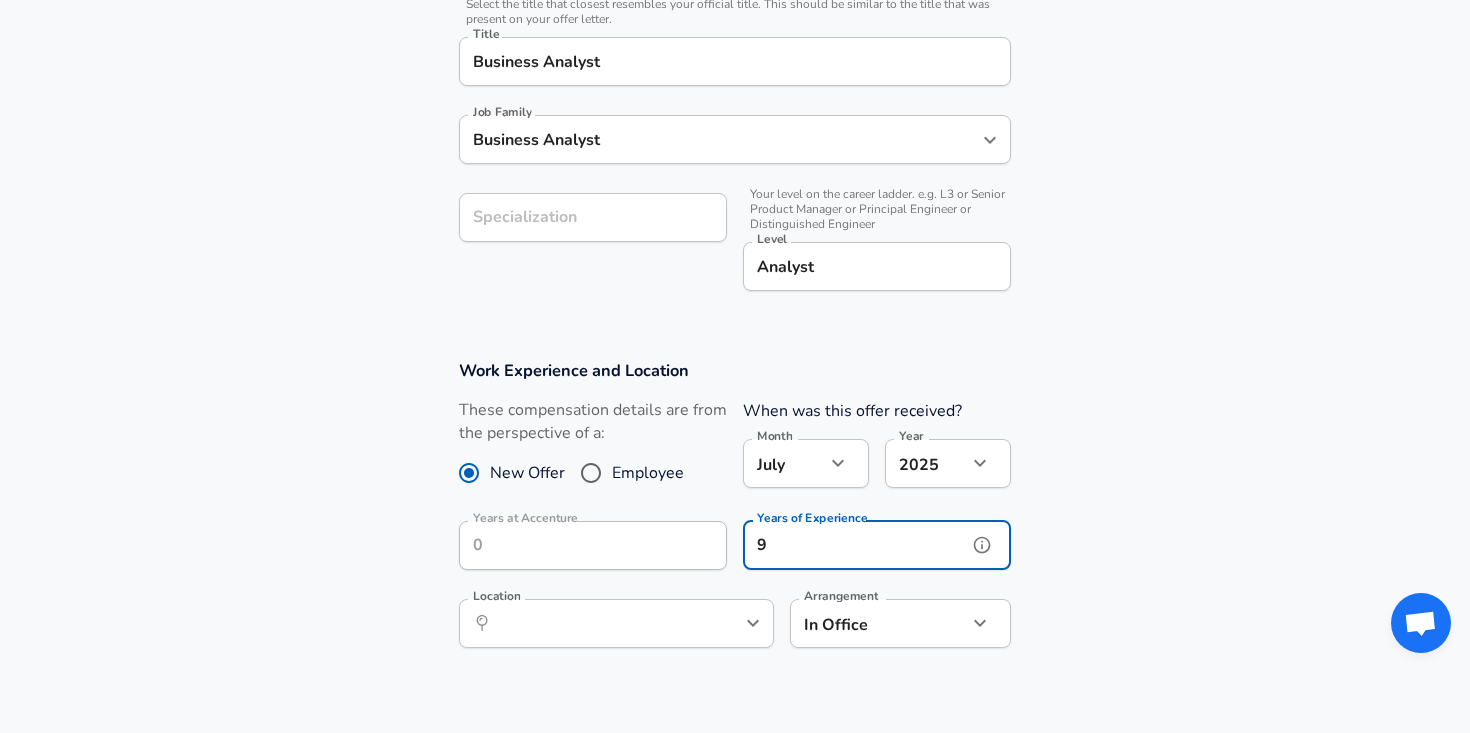 click on "​ Location" at bounding box center (616, 623) 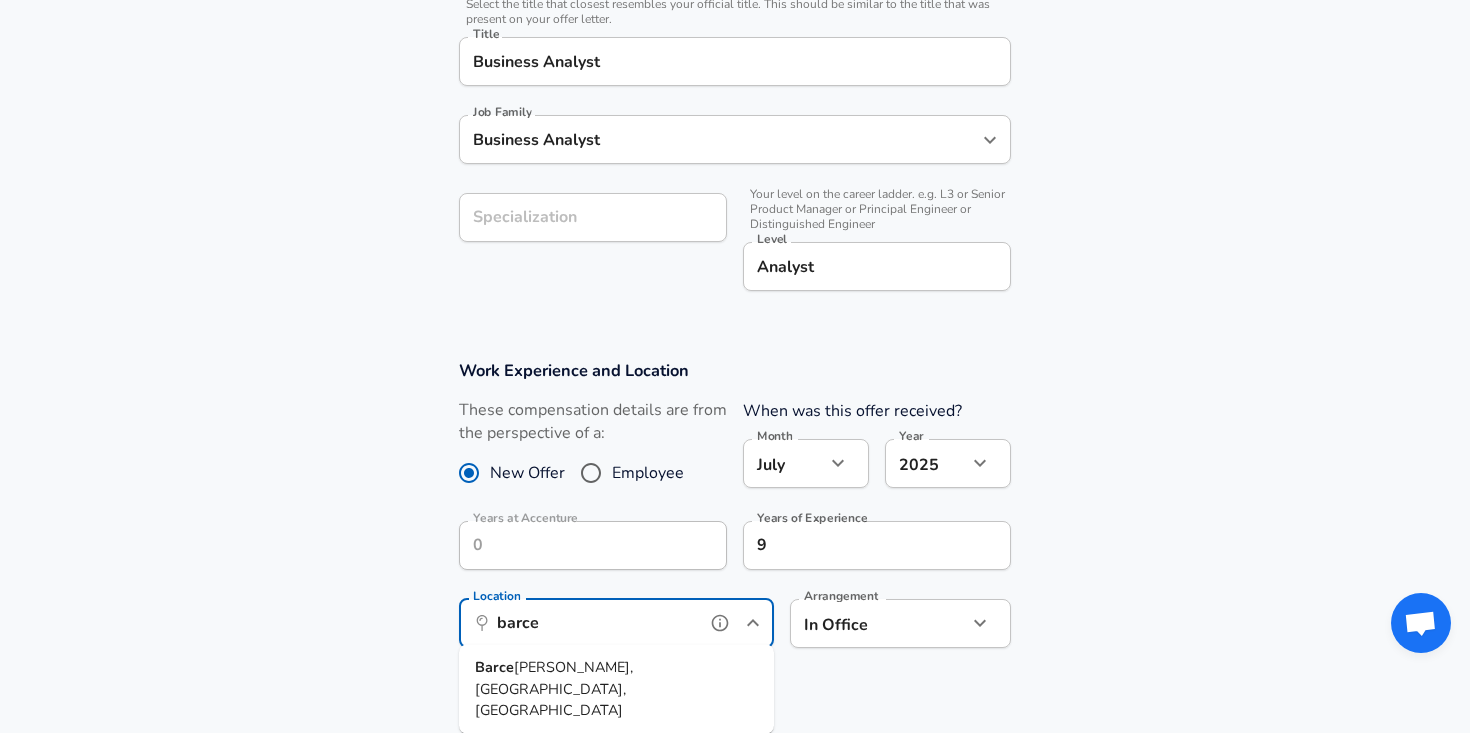 click on "[PERSON_NAME], [GEOGRAPHIC_DATA], [GEOGRAPHIC_DATA]" at bounding box center [616, 689] 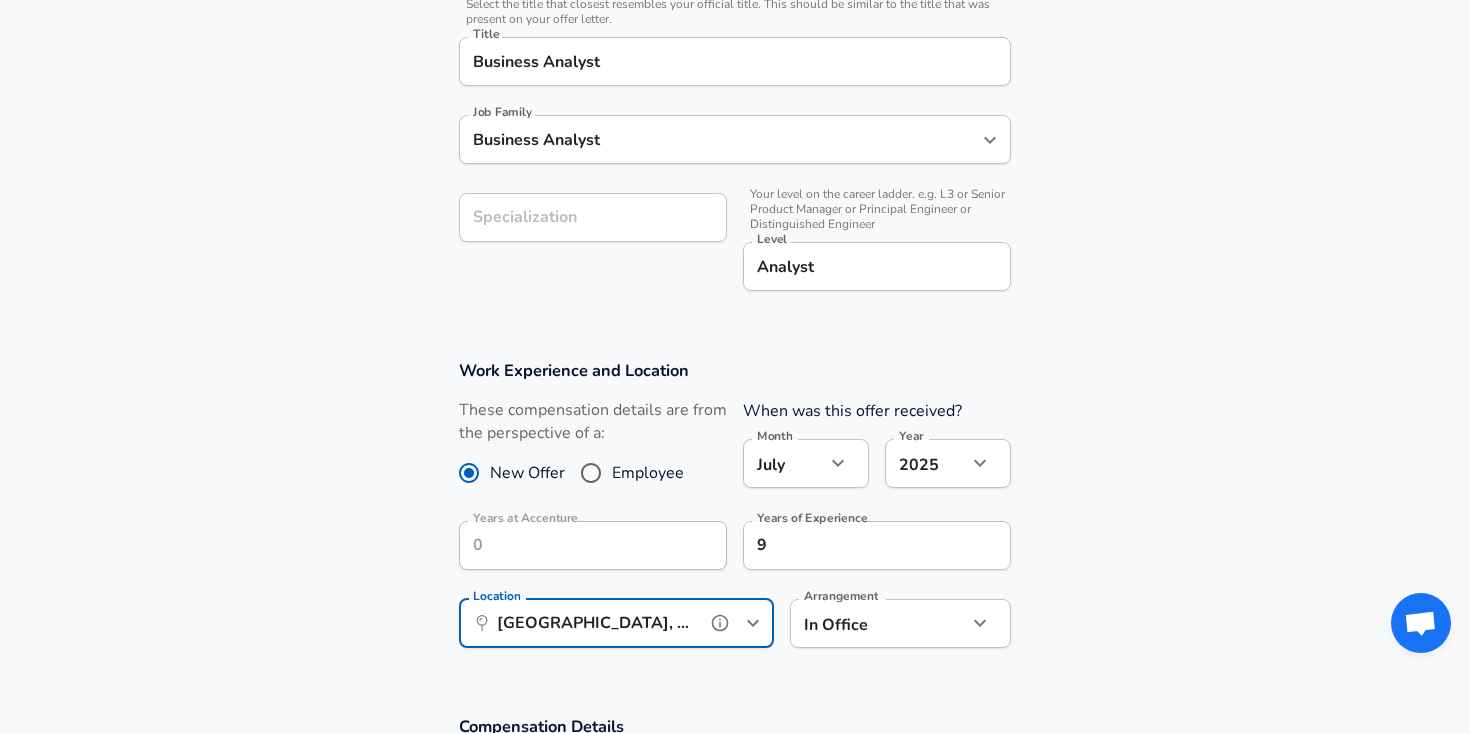 scroll, scrollTop: 756, scrollLeft: 0, axis: vertical 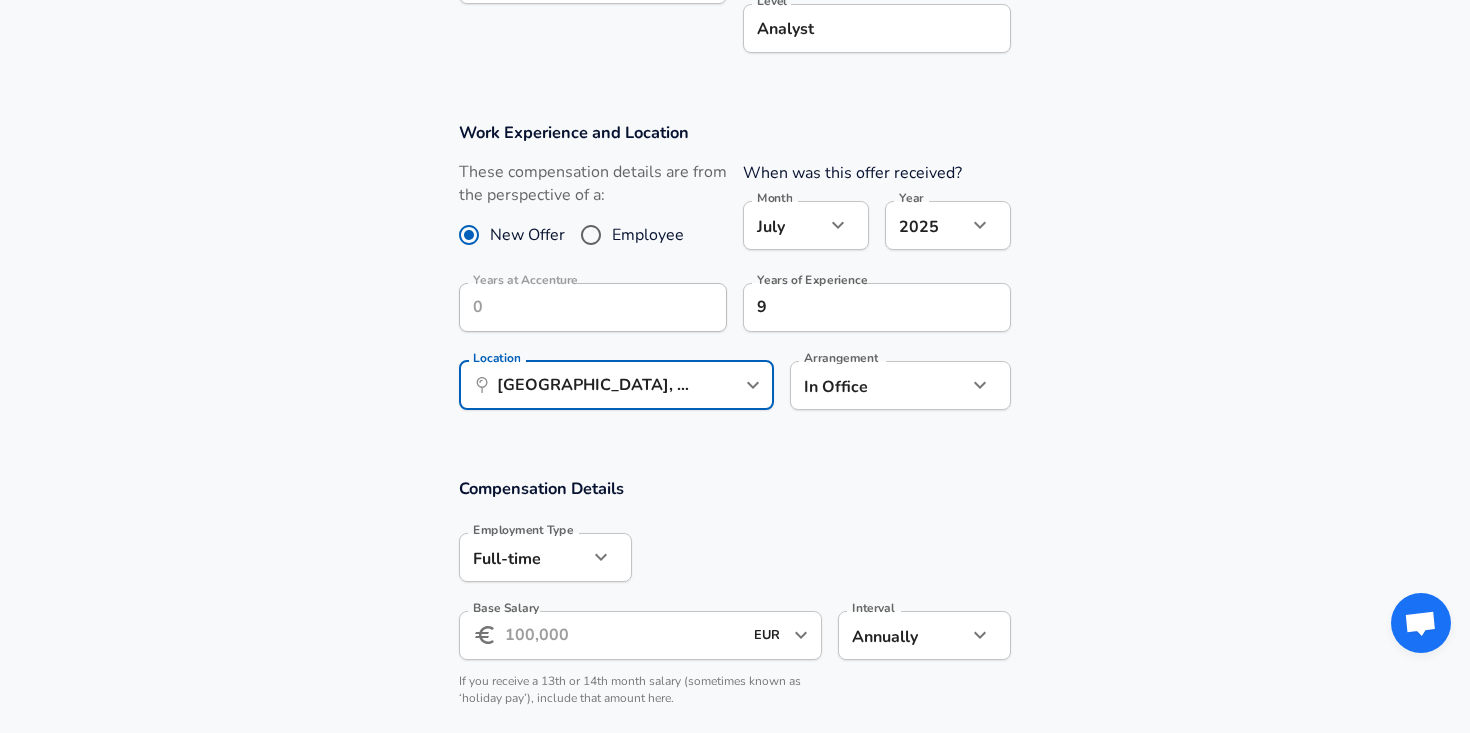 click on "We value your privacy We use cookies to enhance your browsing experience, serve personalized ads or content, and analyze our traffic. By clicking "Accept All", you consent to our use of cookies. Customize    Accept All   Customize Consent Preferences   We use cookies to help you navigate efficiently and perform certain functions. You will find detailed information about all cookies under each consent category below. The cookies that are categorized as "Necessary" are stored on your browser as they are essential for enabling the basic functionalities of the site. ...  Show more Necessary Always Active Necessary cookies are required to enable the basic features of this site, such as providing secure log-in or adjusting your consent preferences. These cookies do not store any personally identifiable data. Cookie _GRECAPTCHA Duration 5 months 27 days Description Google Recaptcha service sets this cookie to identify bots to protect the website against malicious spam attacks. Cookie __stripe_mid Duration 1 year MR" at bounding box center [735, -390] 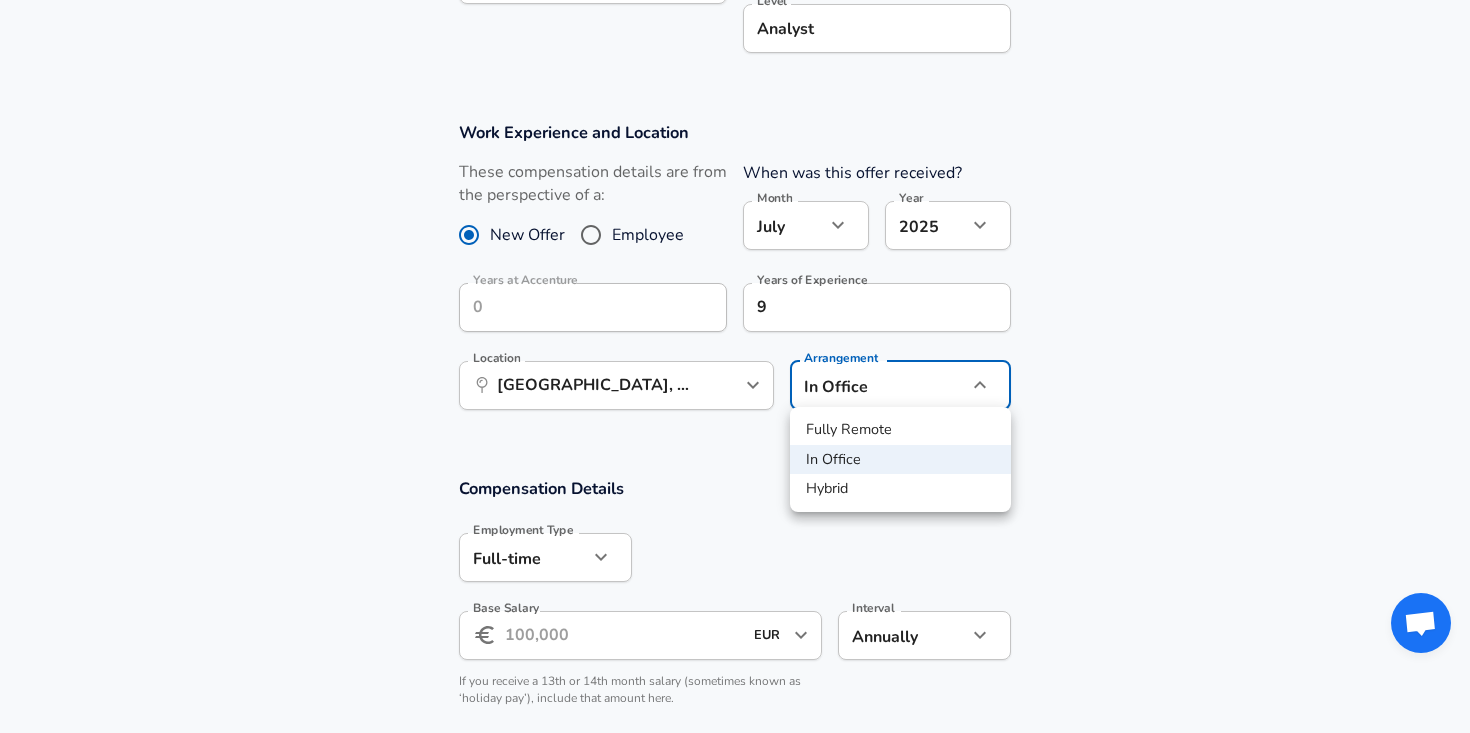 click on "Hybrid" at bounding box center (900, 489) 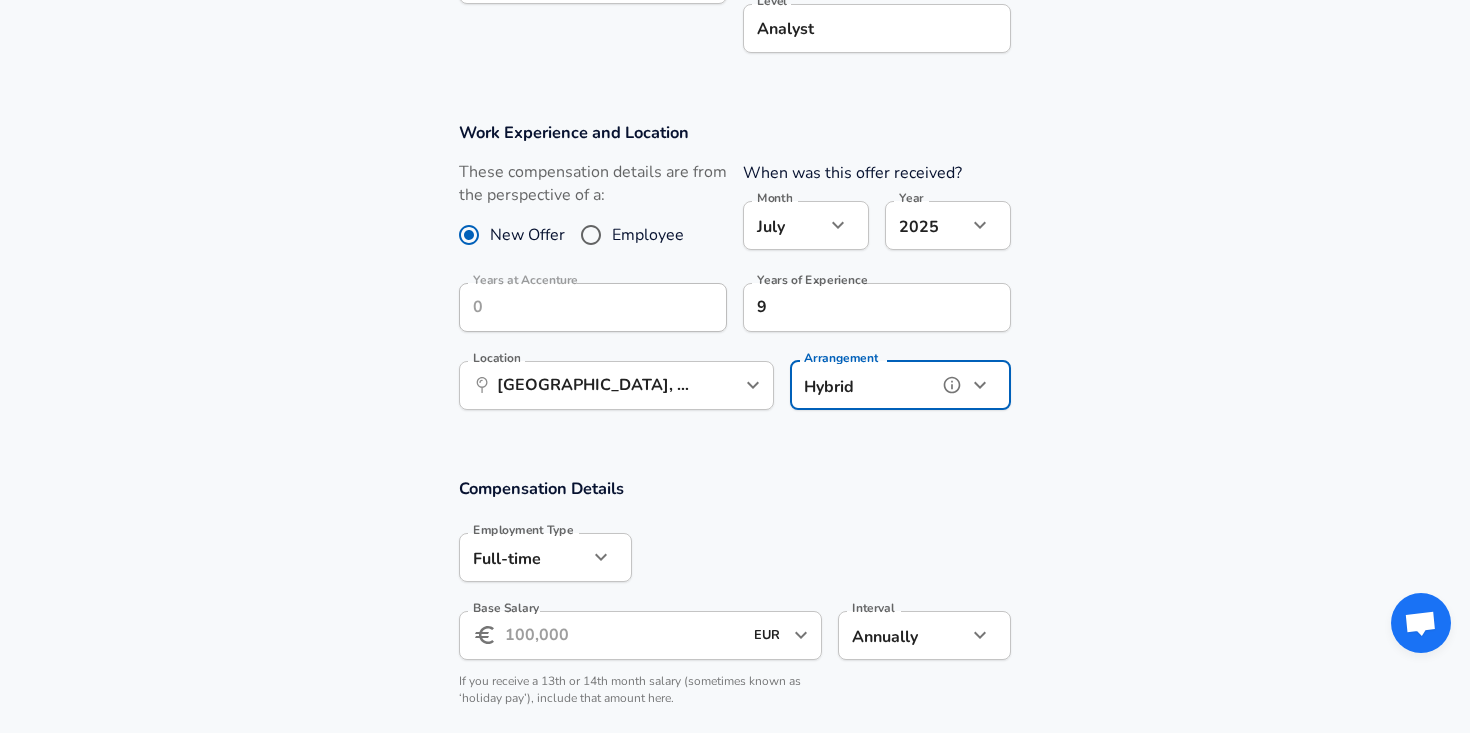 type on "hybrid" 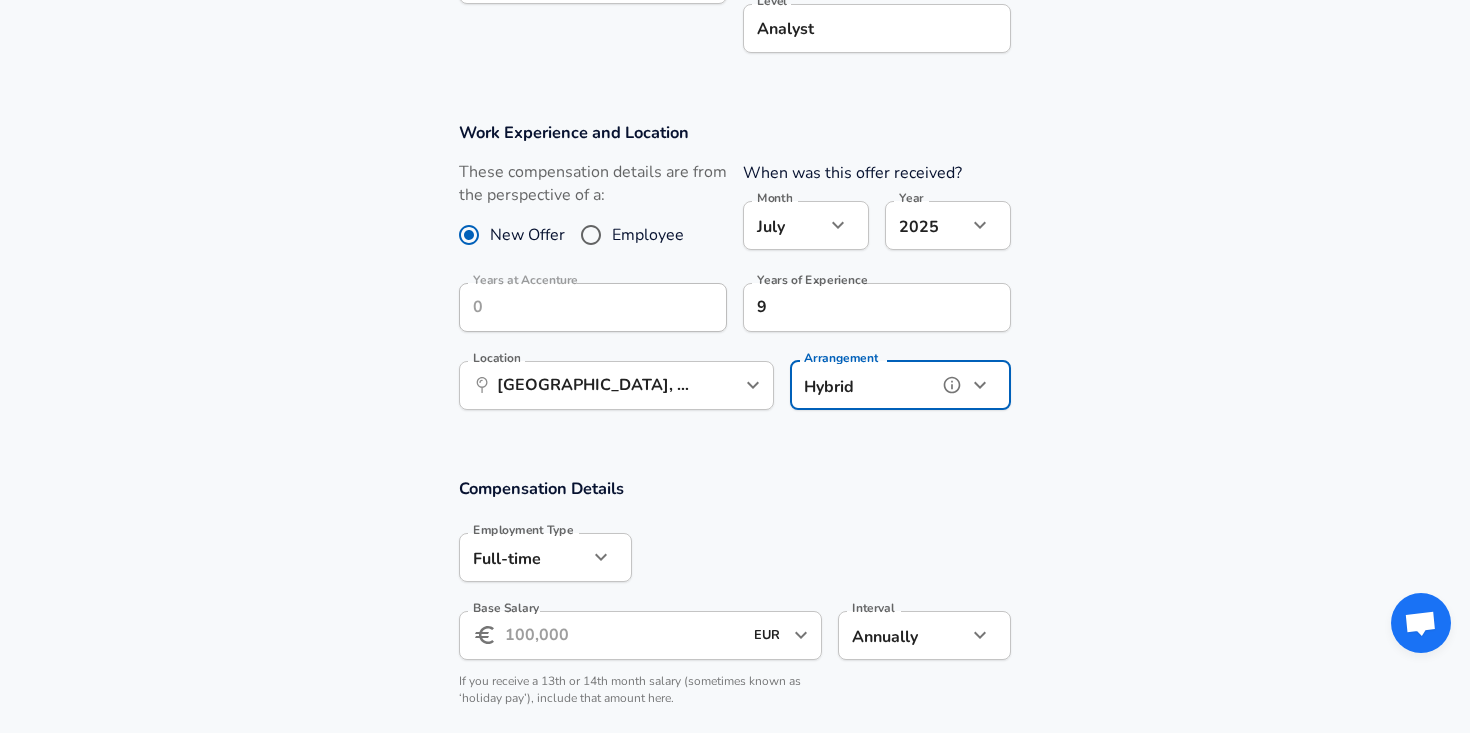 scroll, scrollTop: 912, scrollLeft: 0, axis: vertical 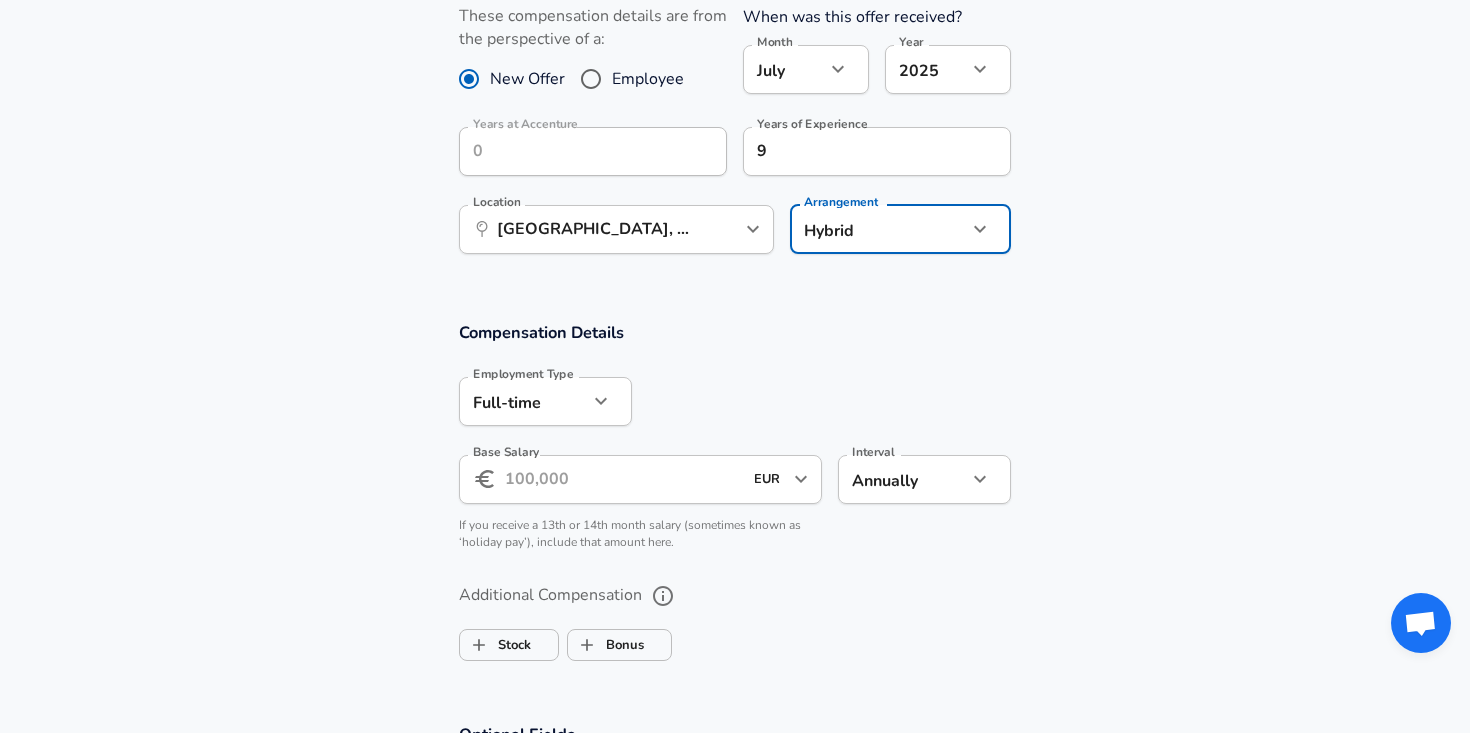 click on "Base Salary" at bounding box center (623, 479) 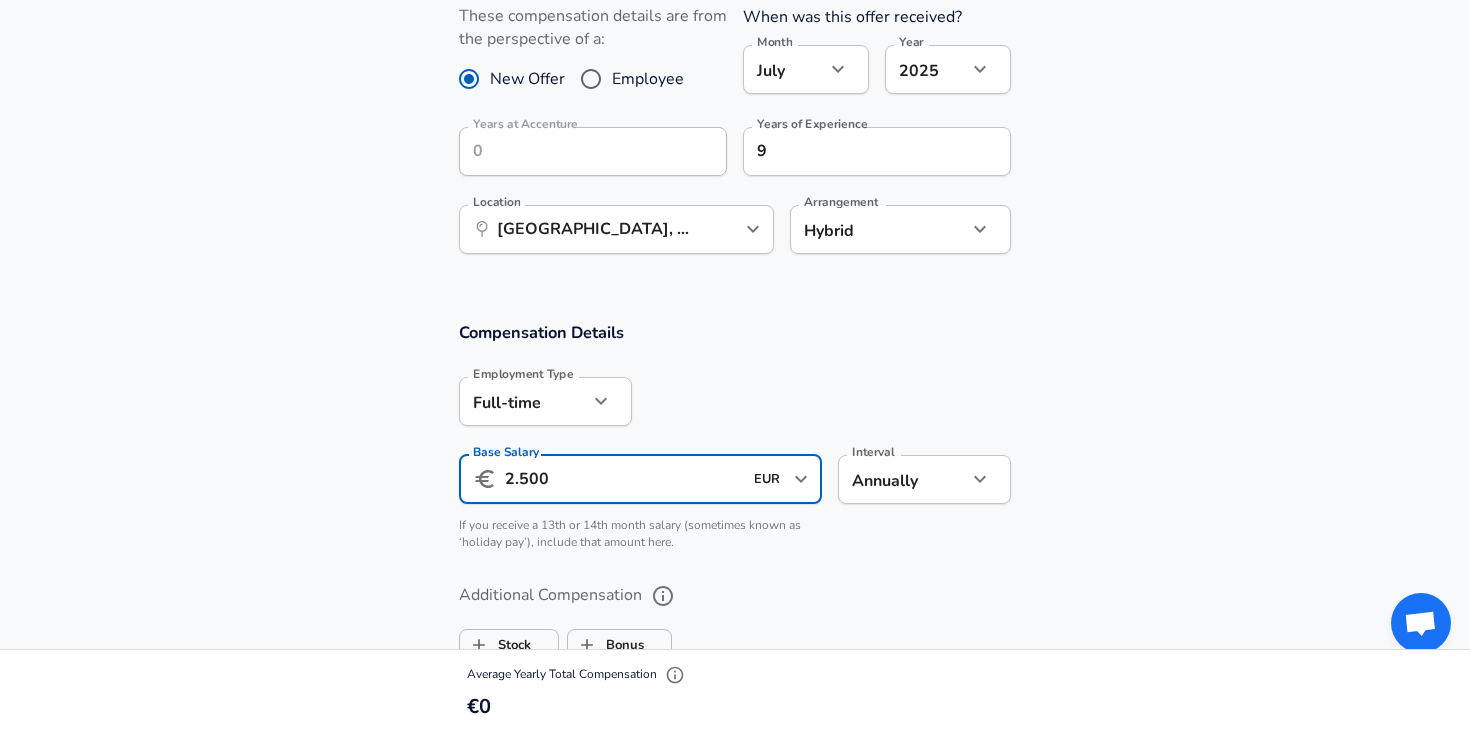 type on "25.000" 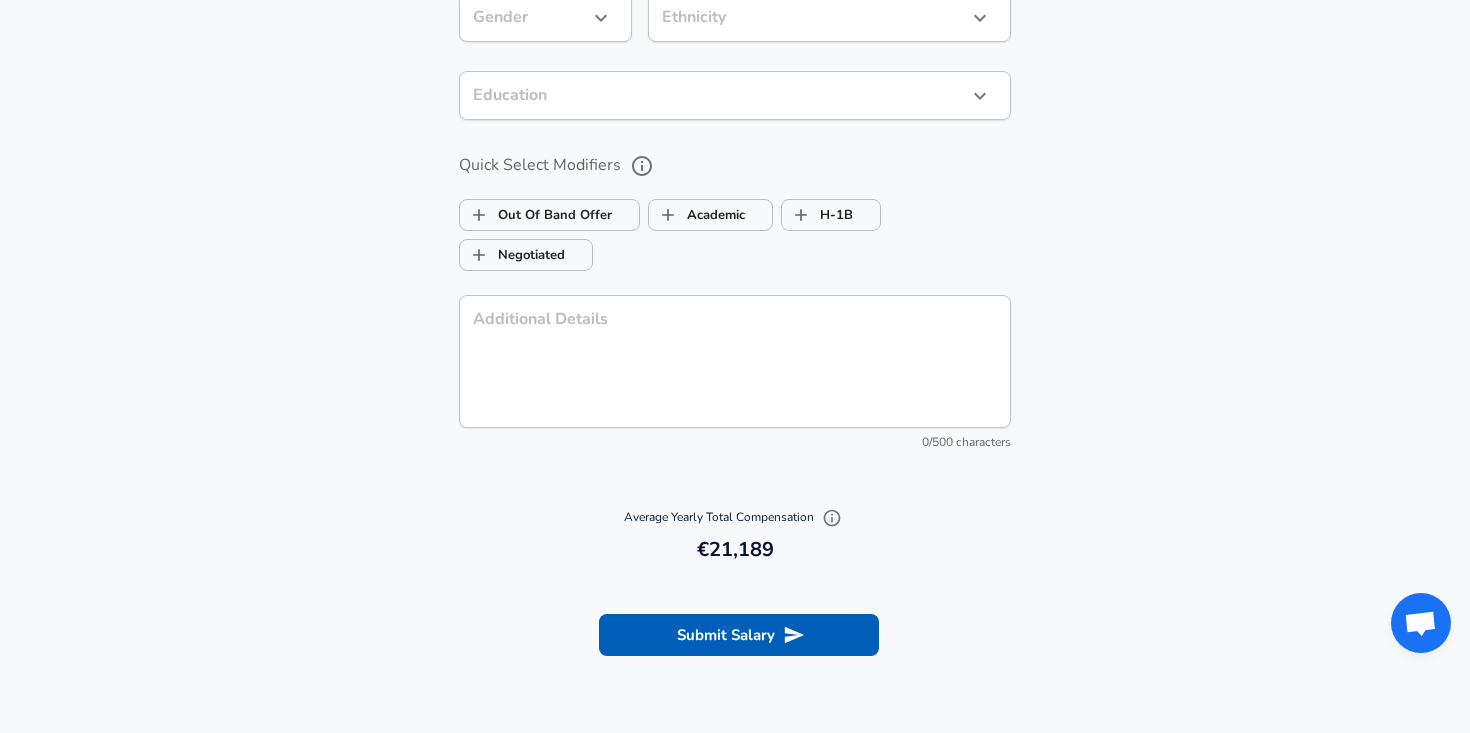 scroll, scrollTop: 1892, scrollLeft: 0, axis: vertical 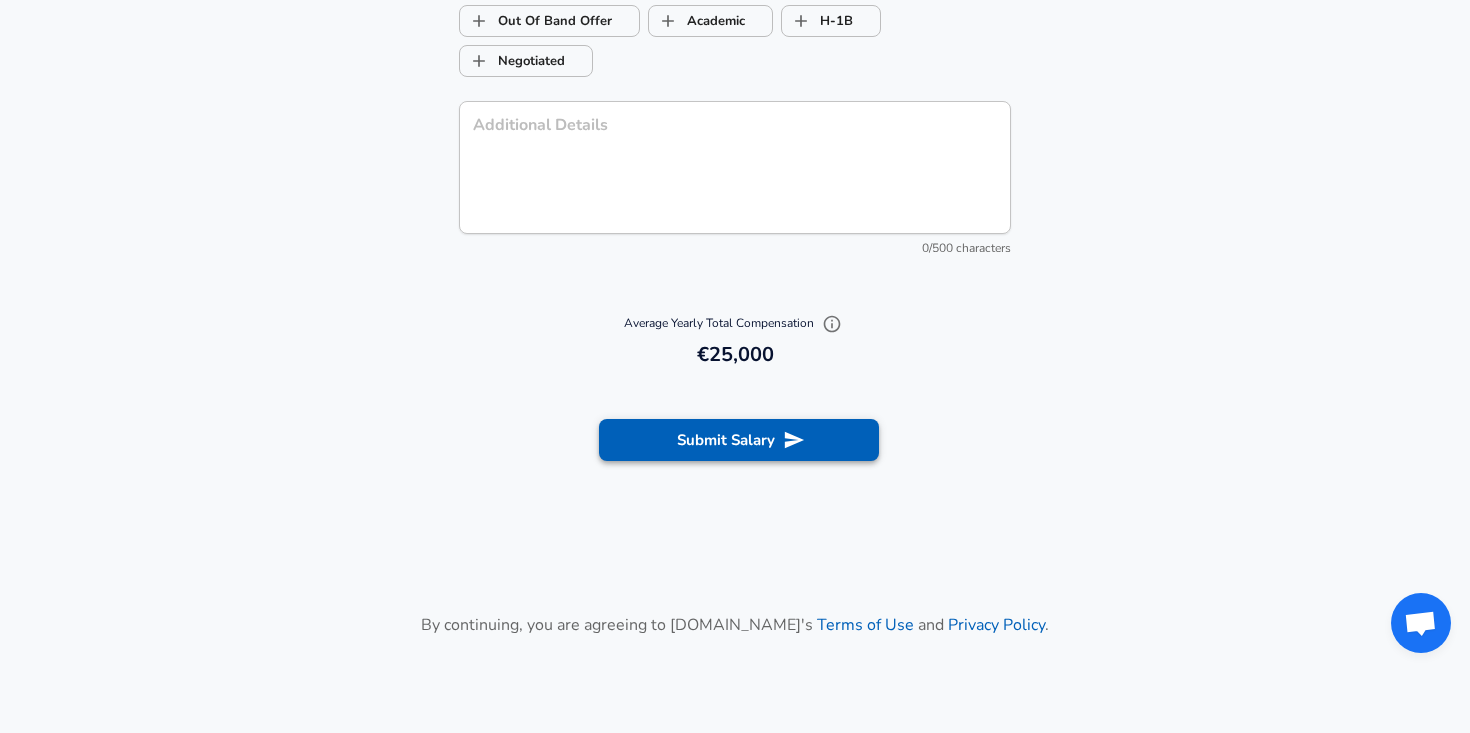 click 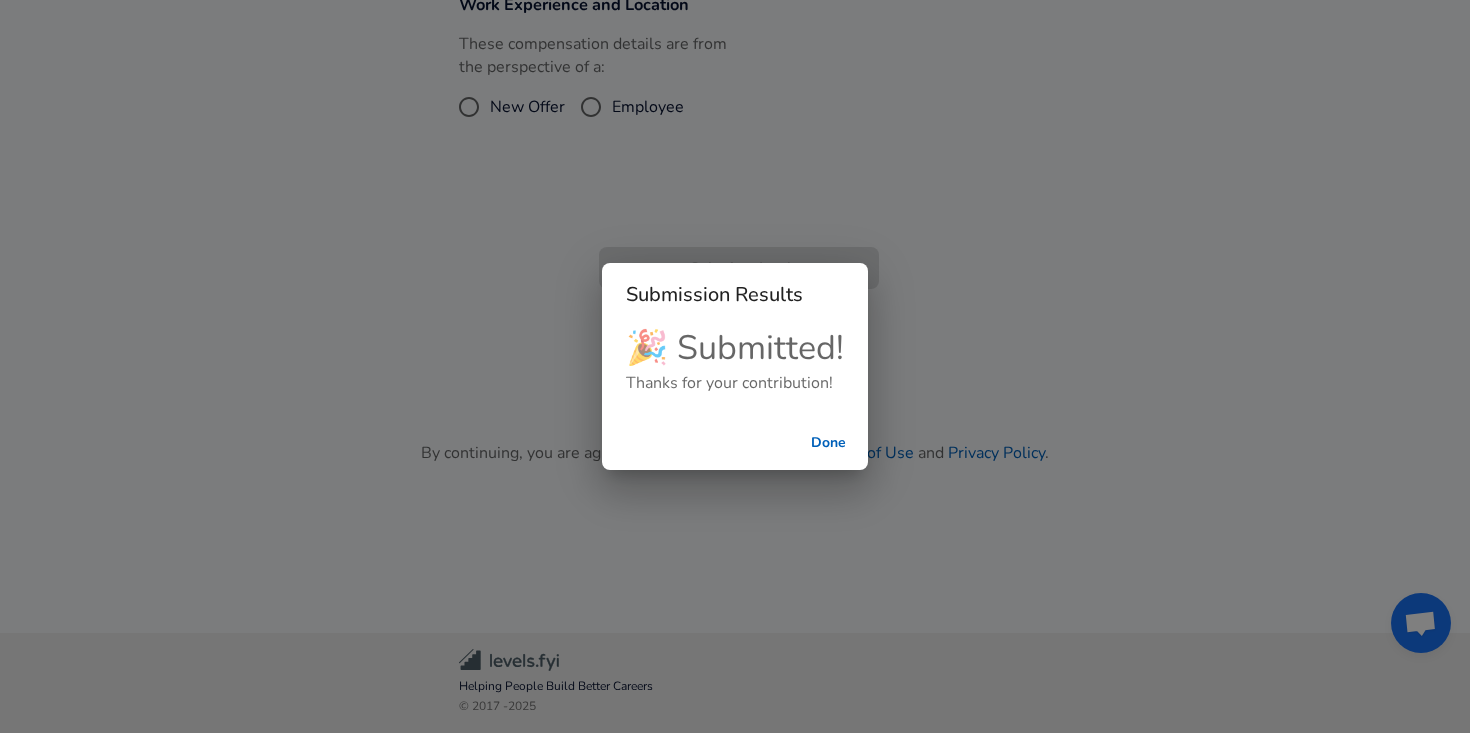checkbox on "false" 